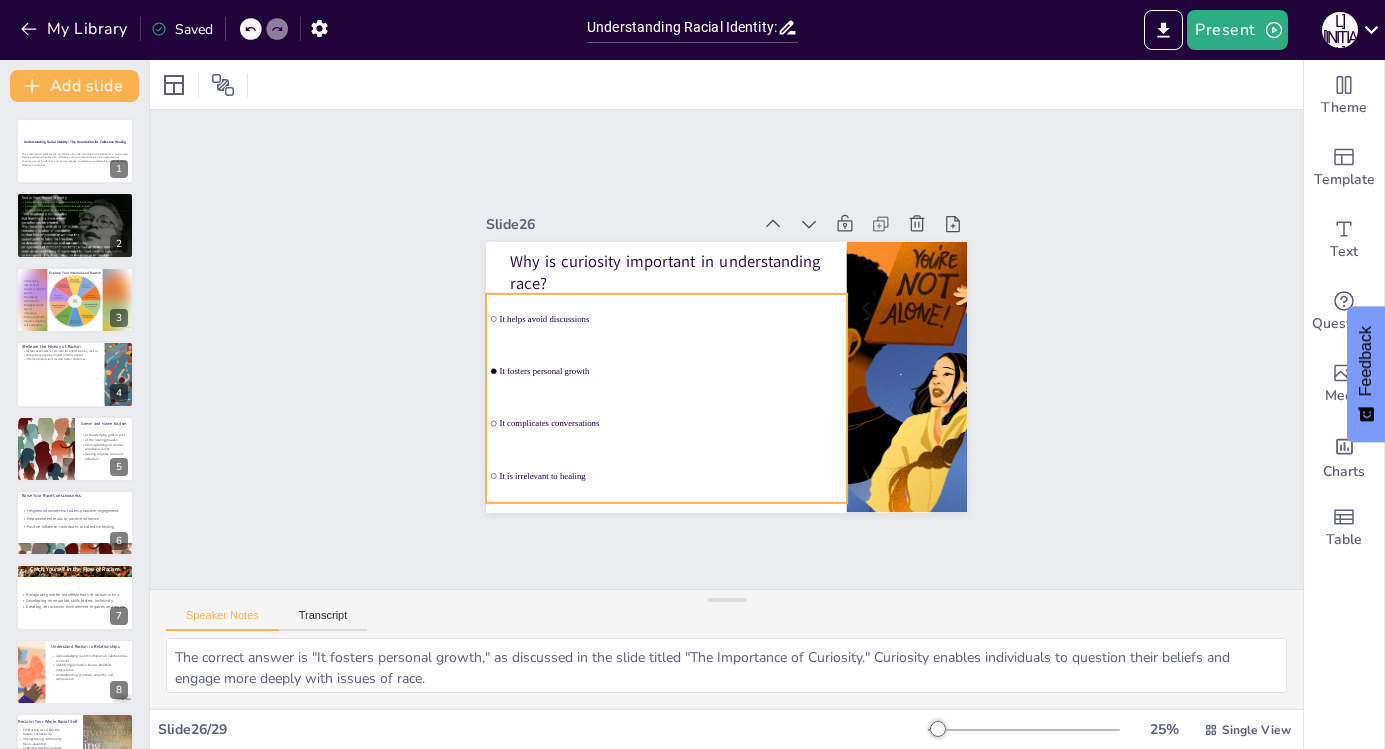 checkbox on "true" 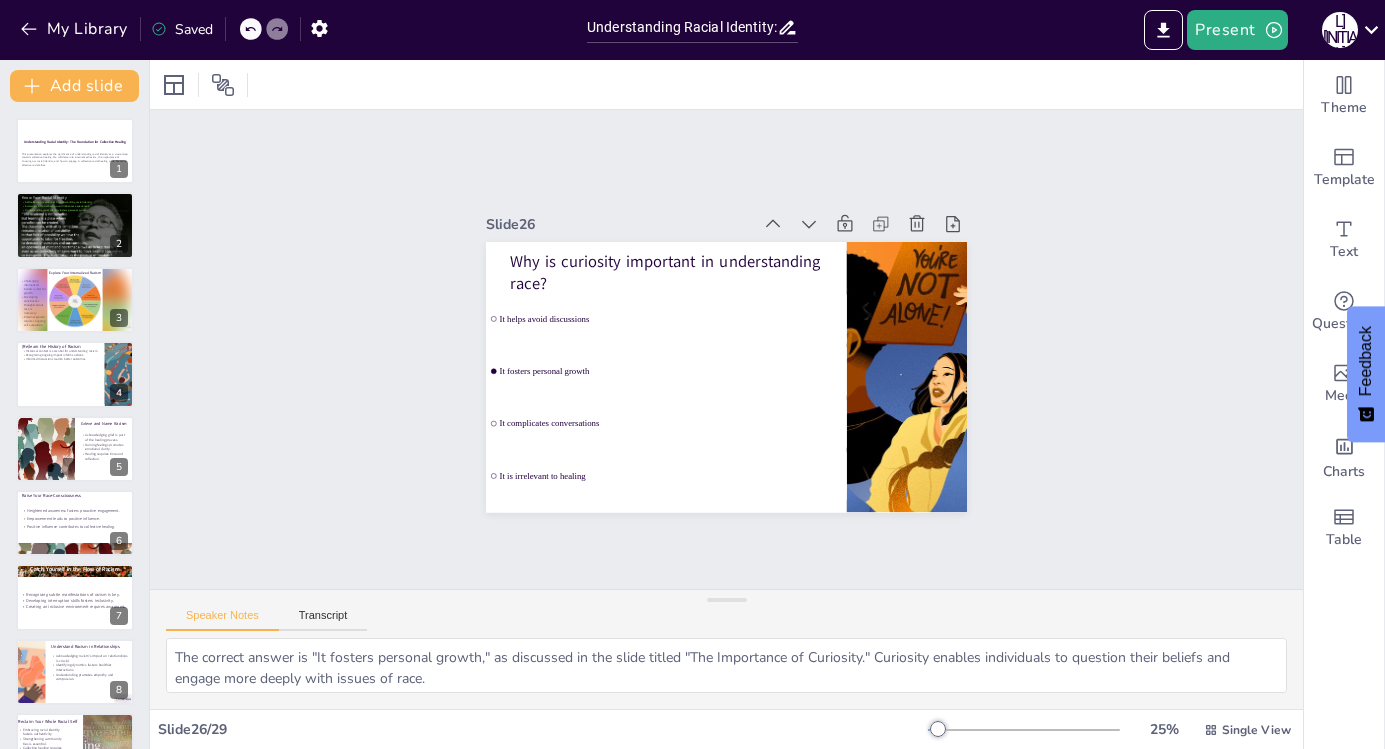 checkbox on "true" 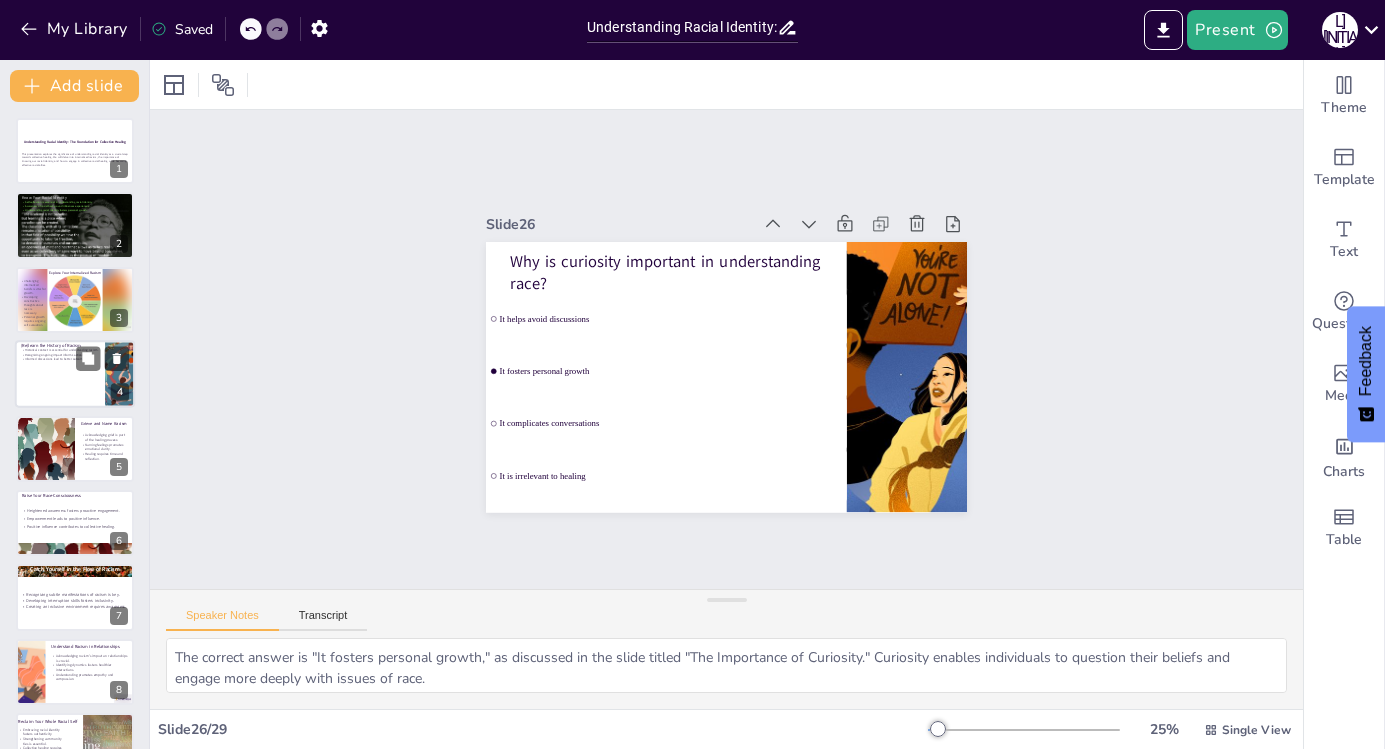 checkbox on "true" 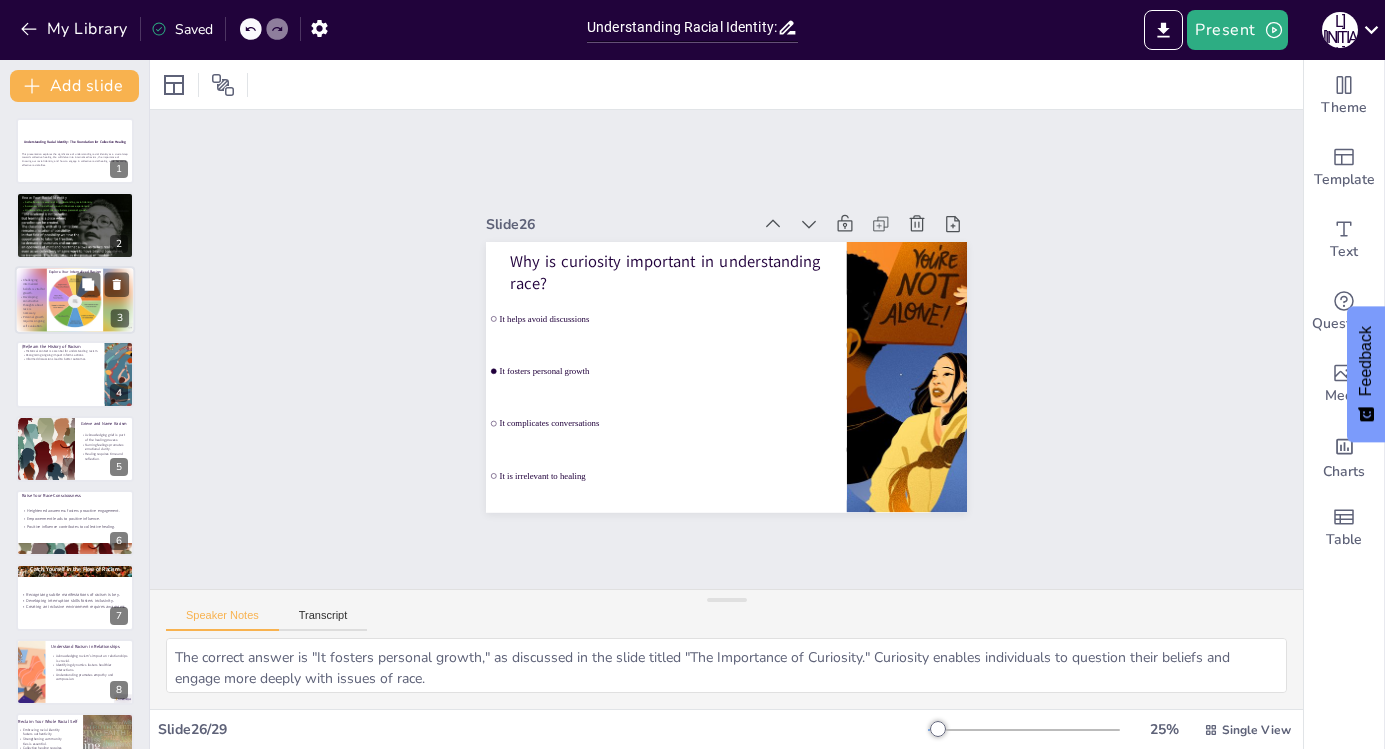 checkbox on "true" 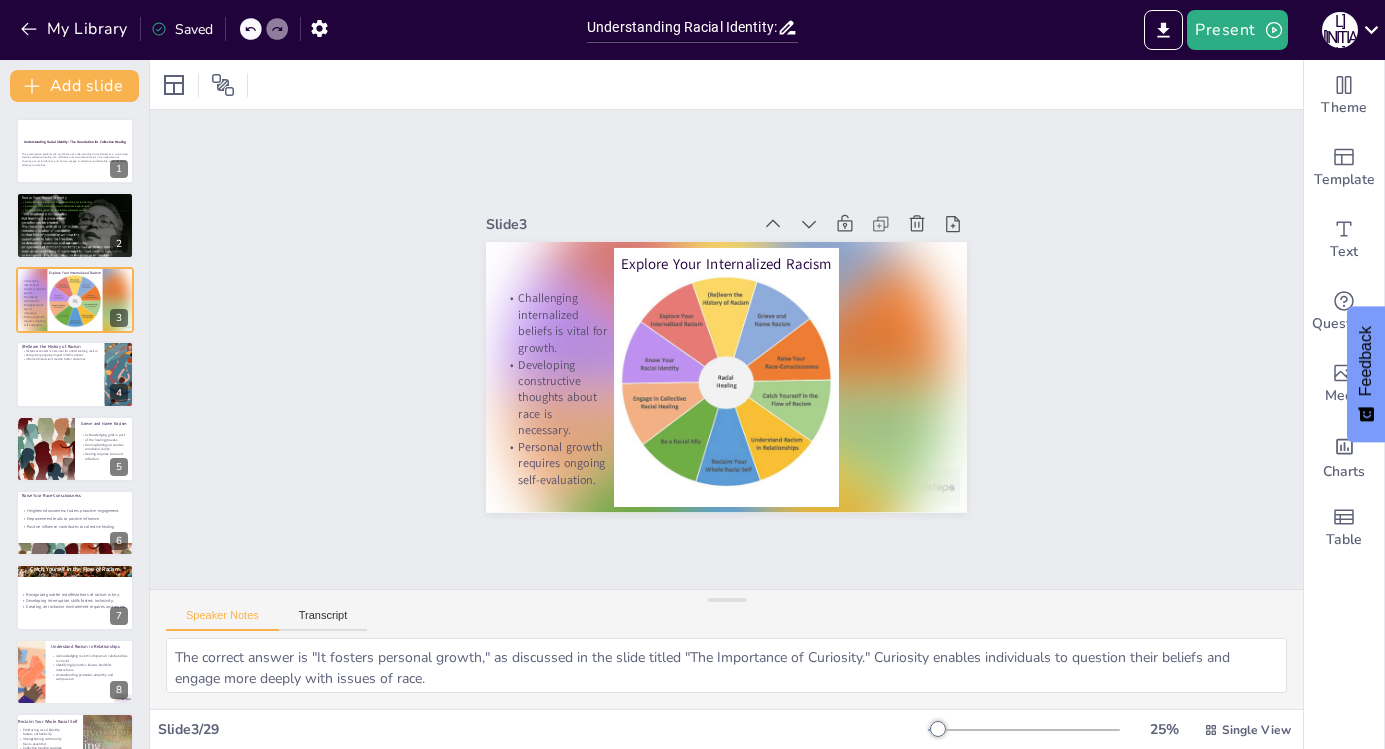 checkbox on "true" 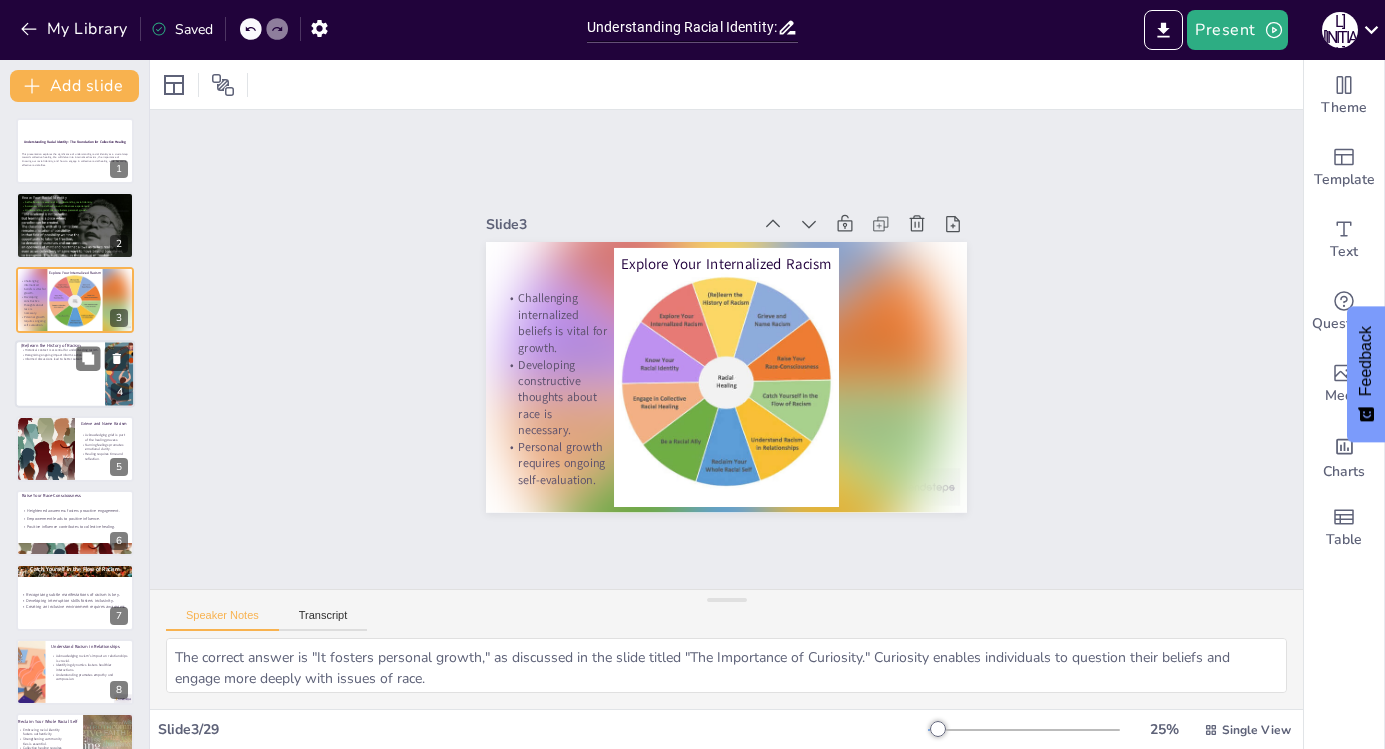 checkbox on "true" 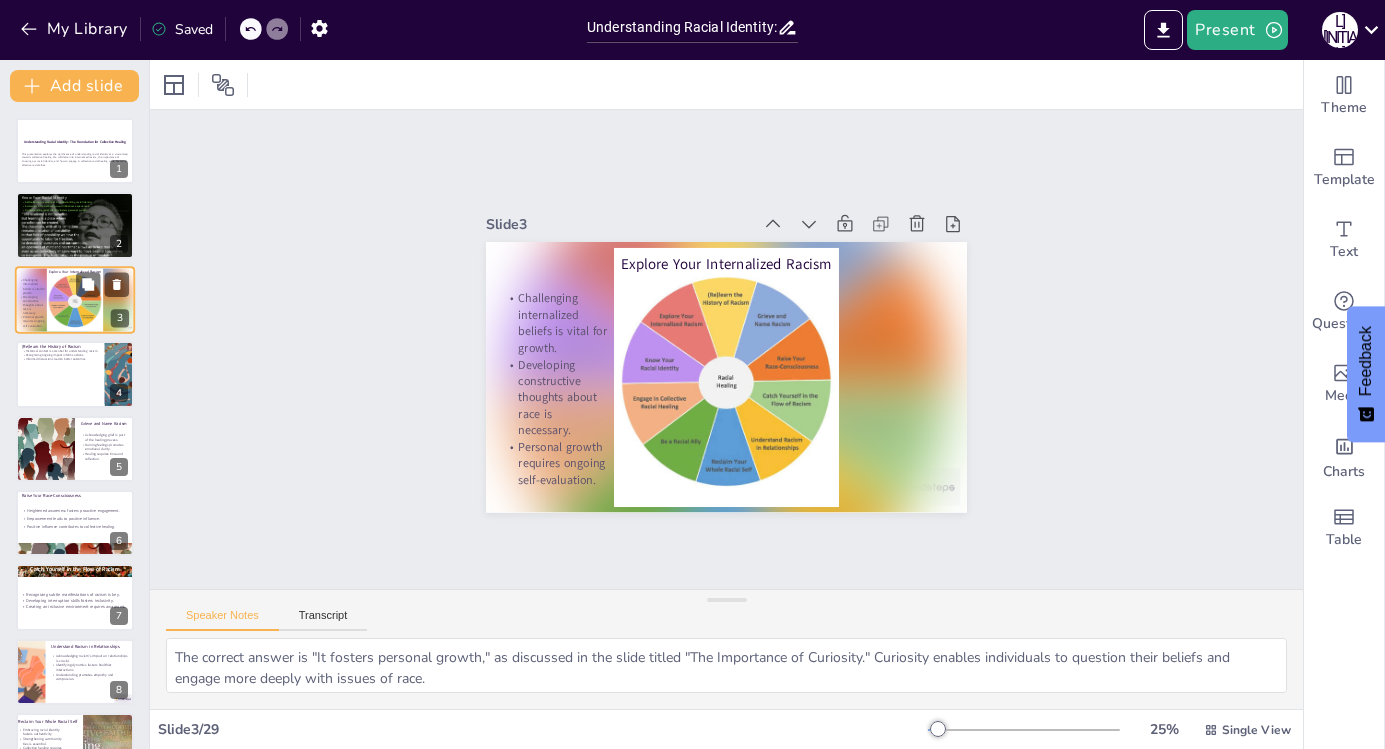 checkbox on "true" 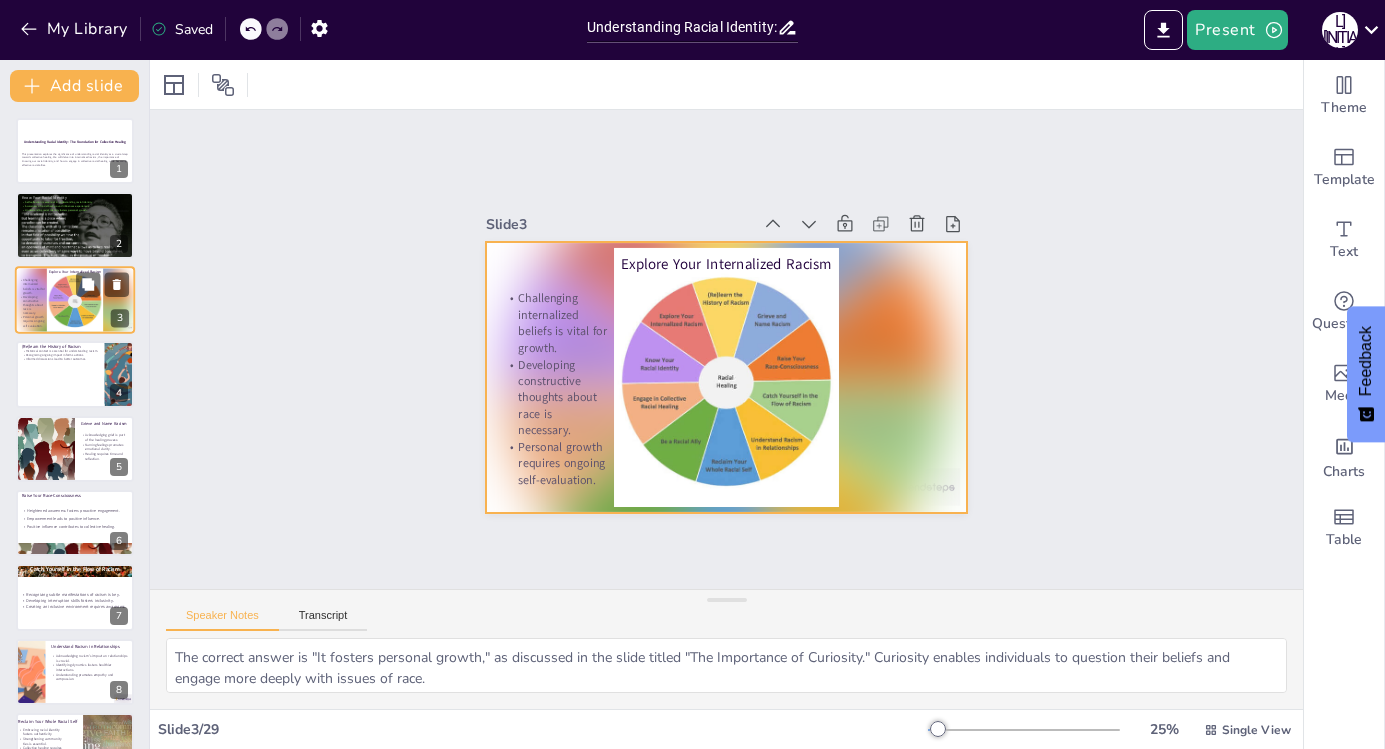 checkbox on "true" 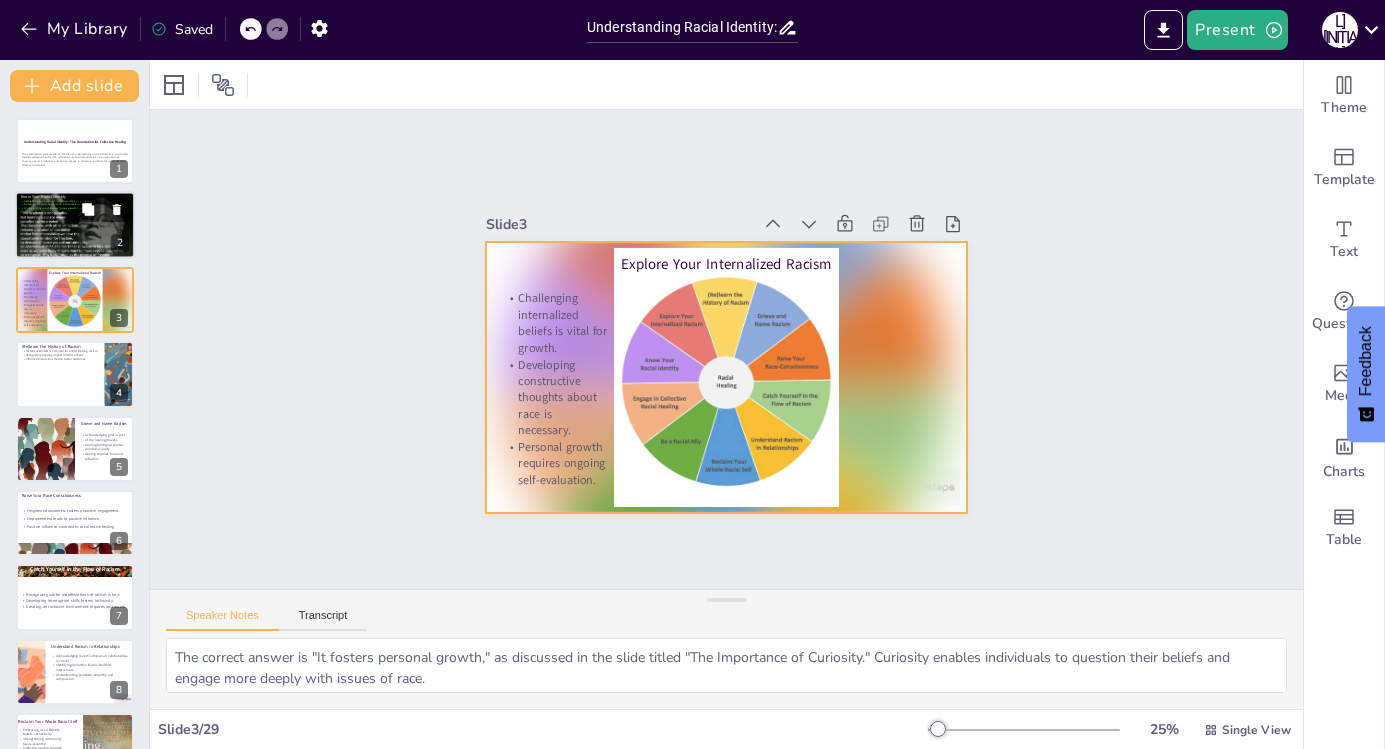 checkbox on "true" 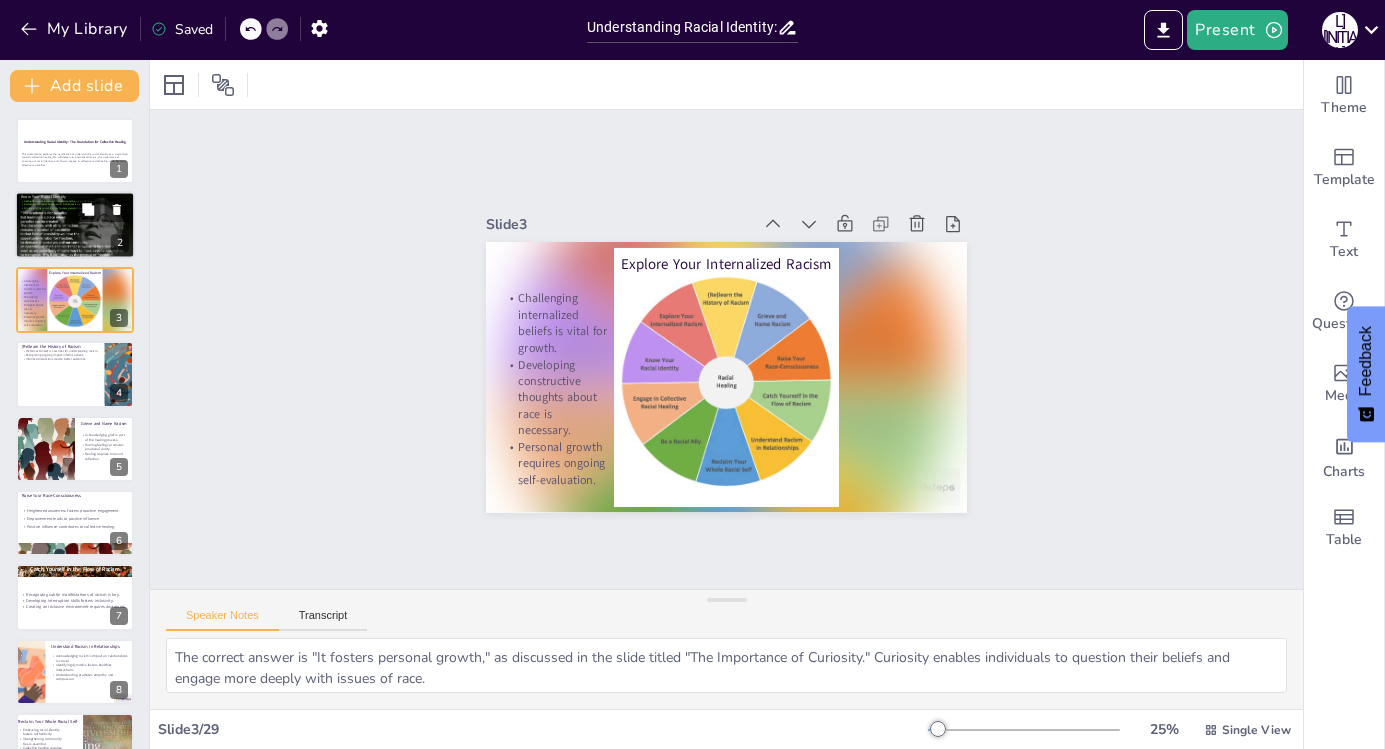 click at bounding box center (75, 226) 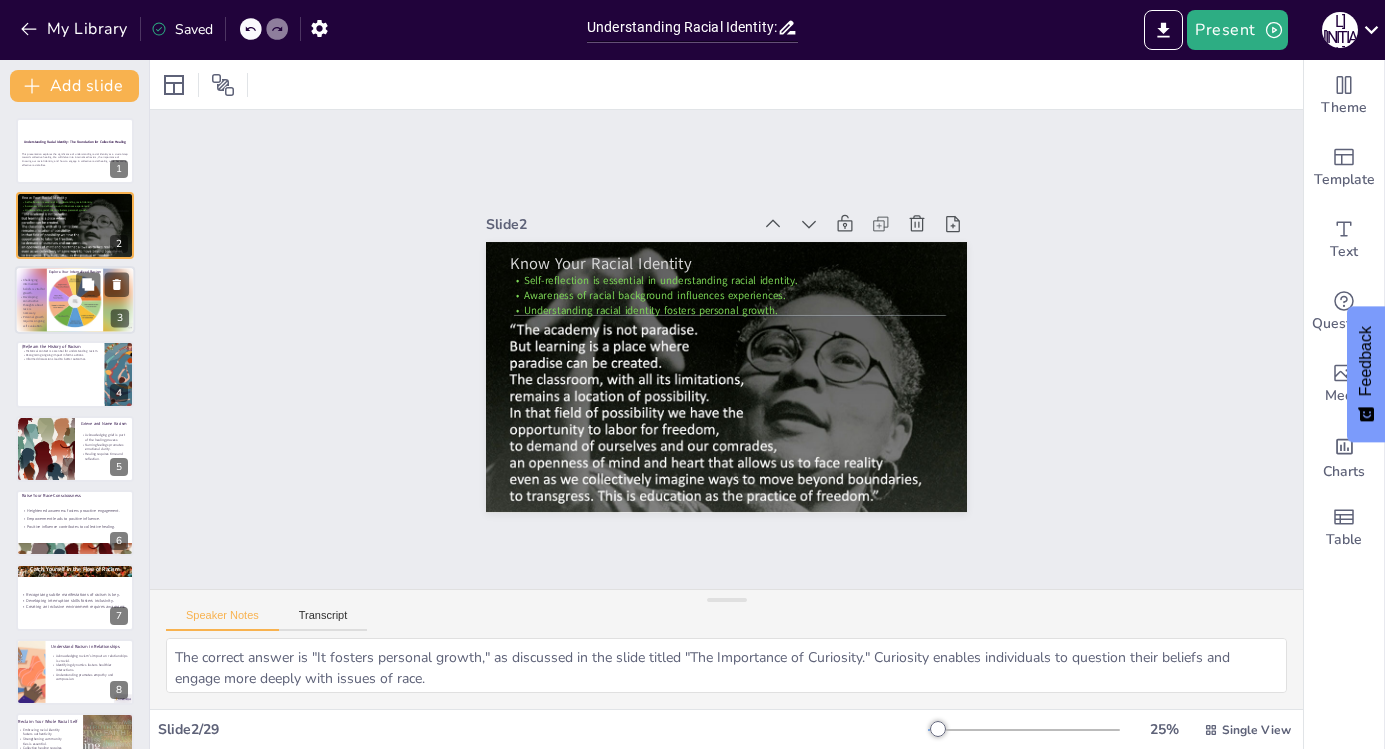 checkbox on "true" 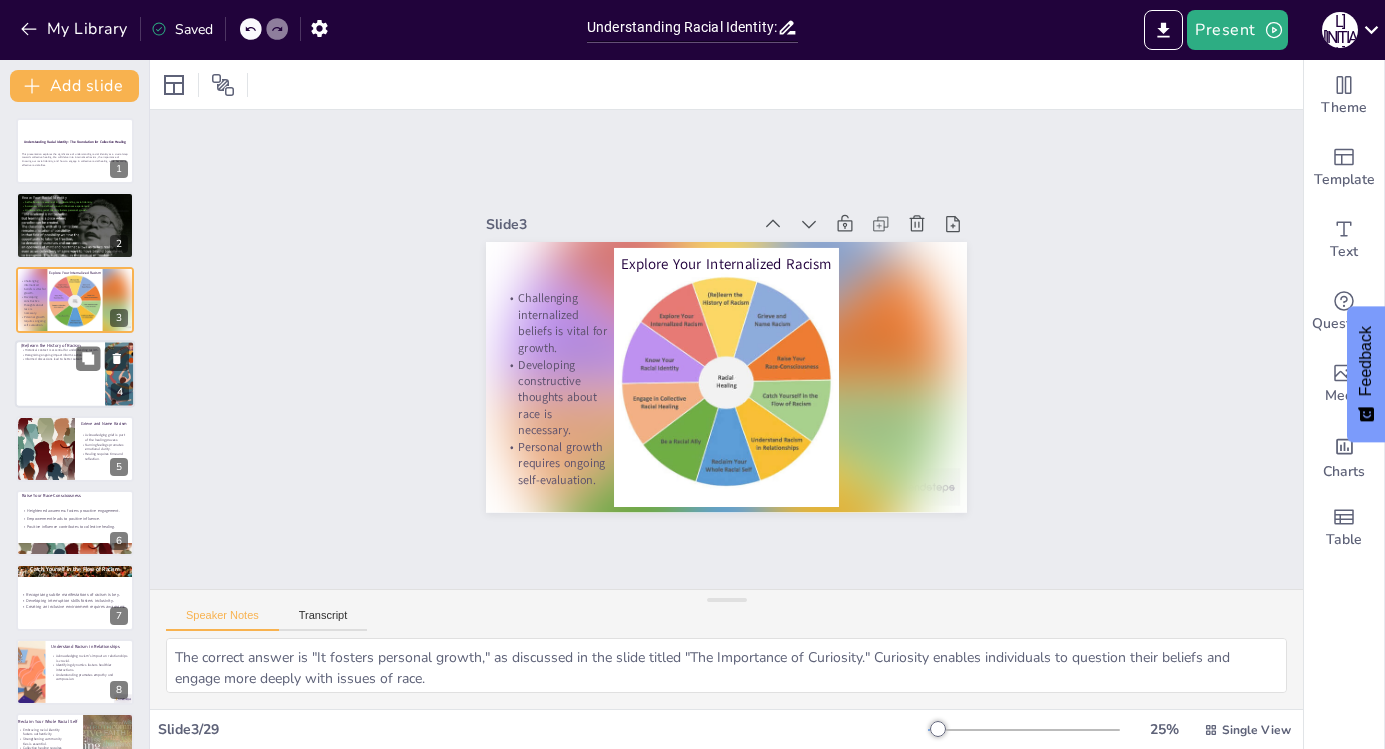 checkbox on "true" 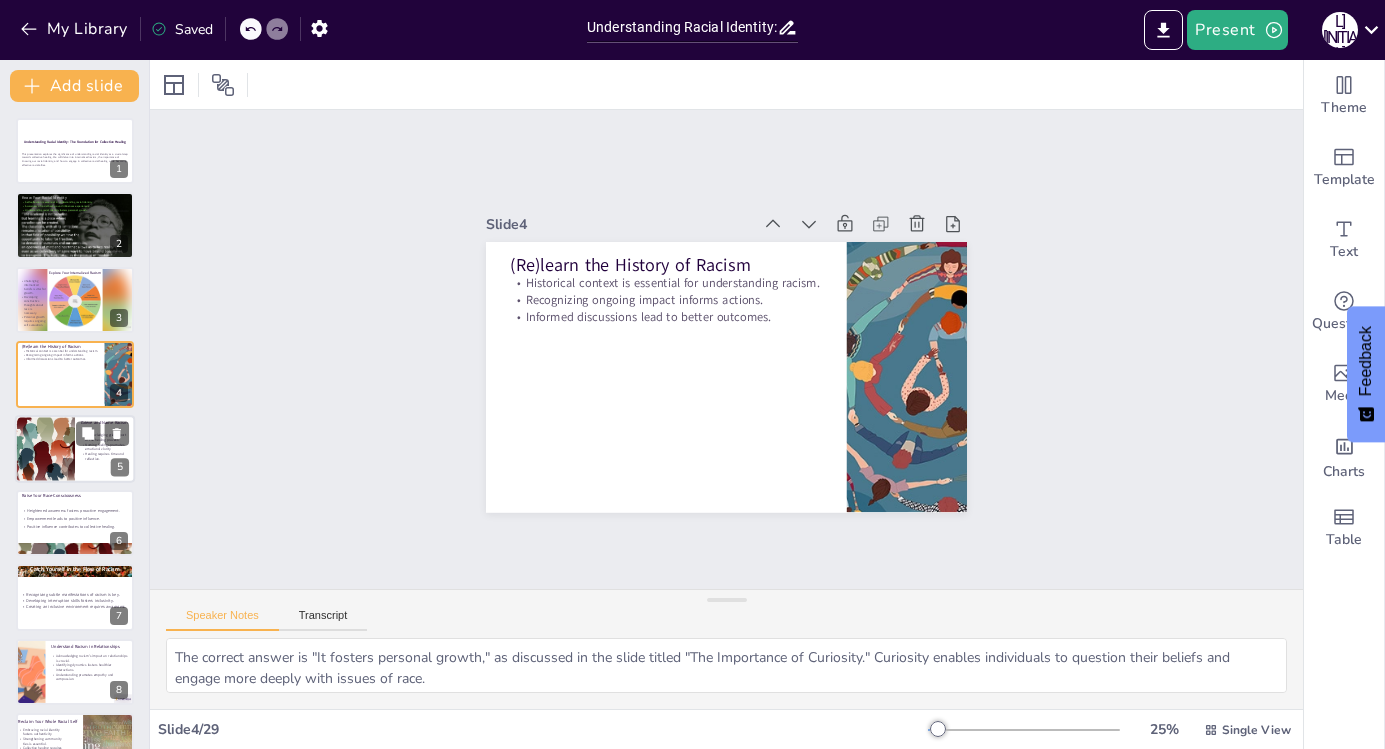 checkbox on "true" 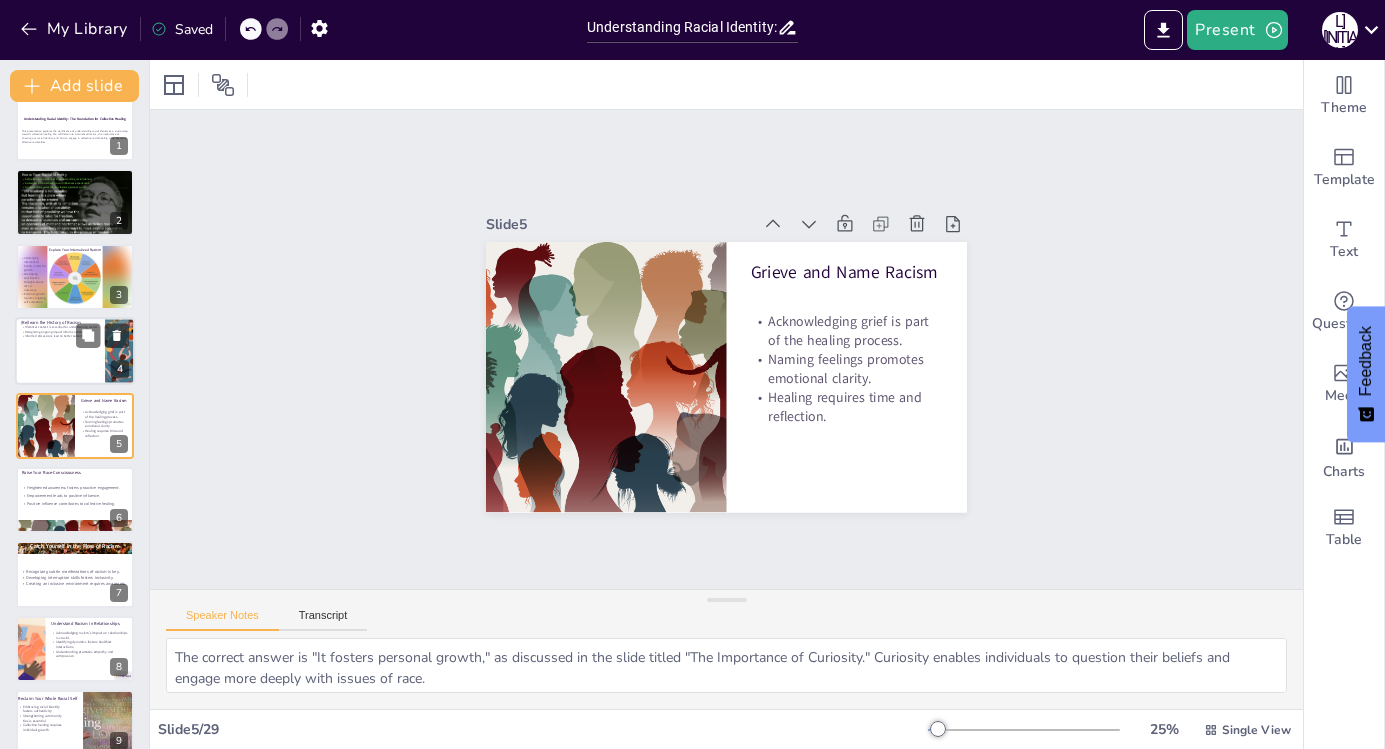 checkbox on "true" 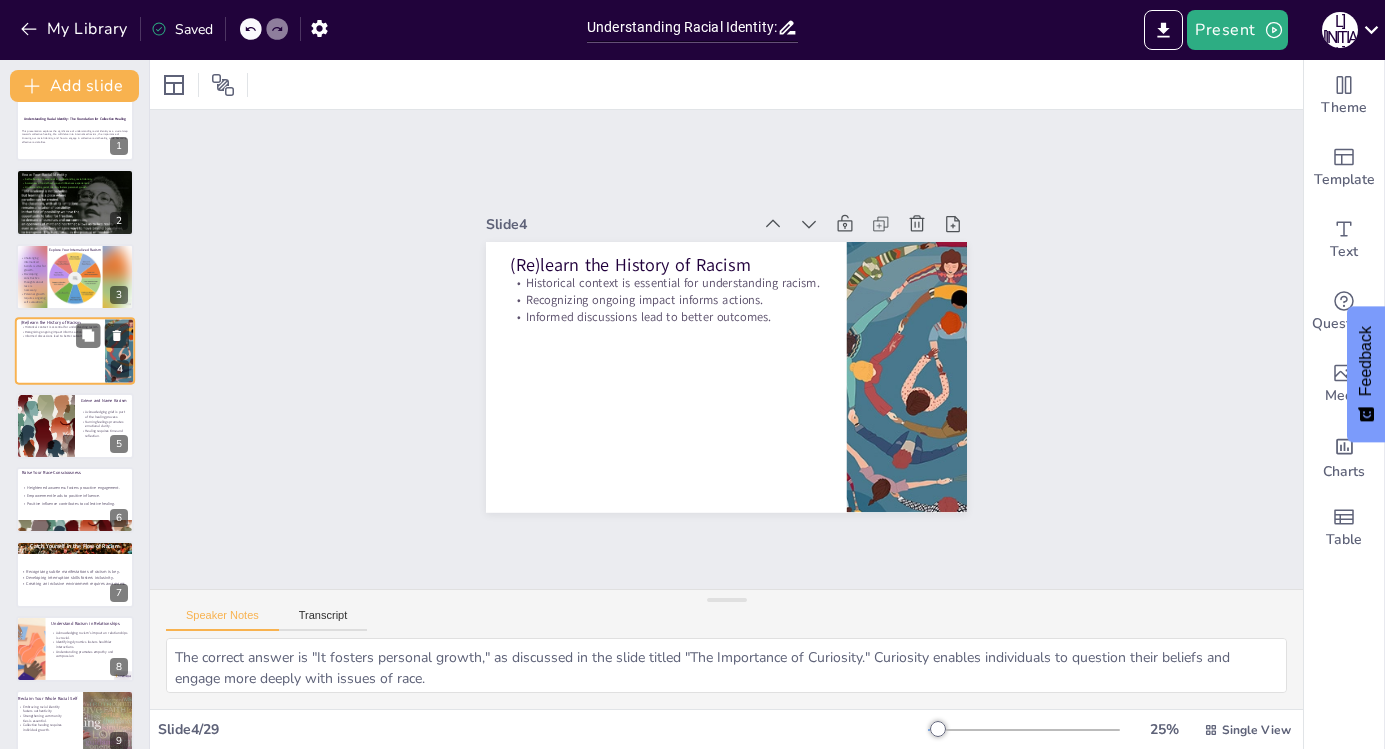 checkbox on "true" 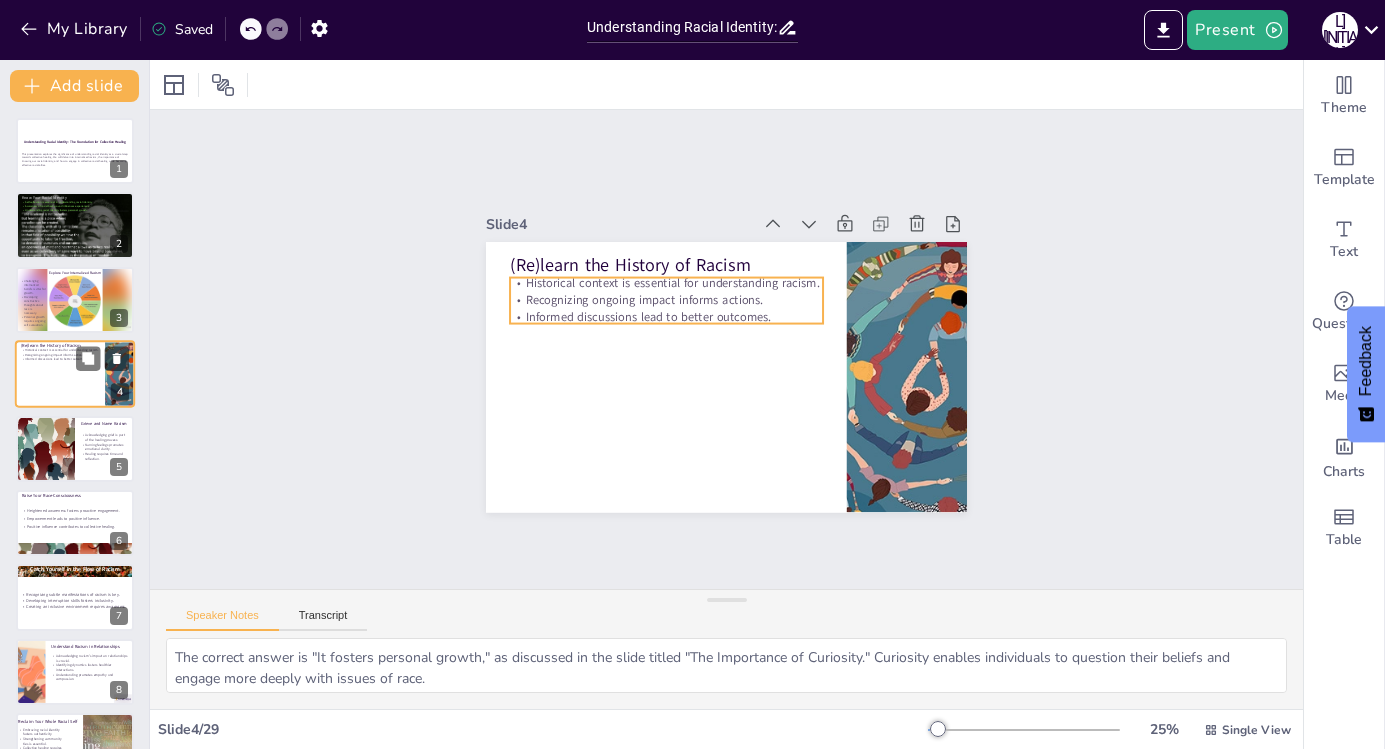 checkbox on "true" 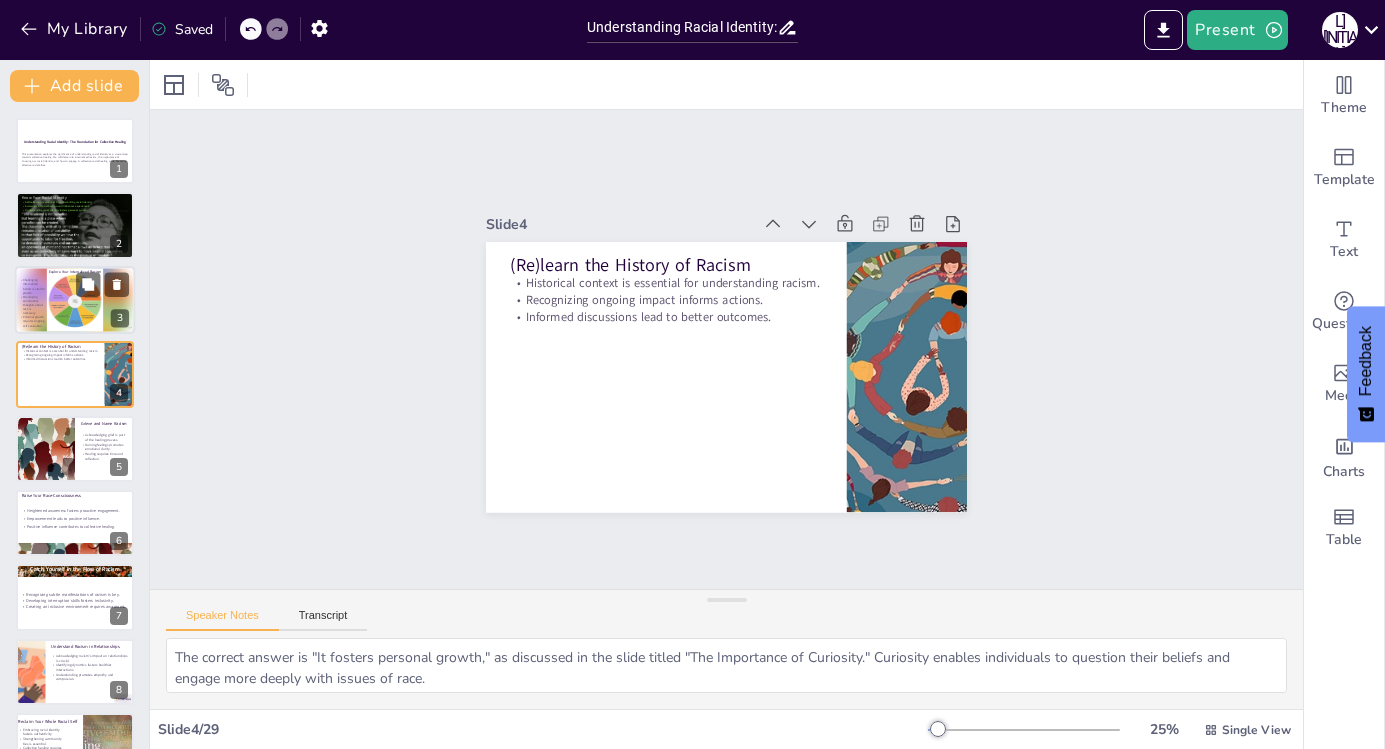 checkbox on "true" 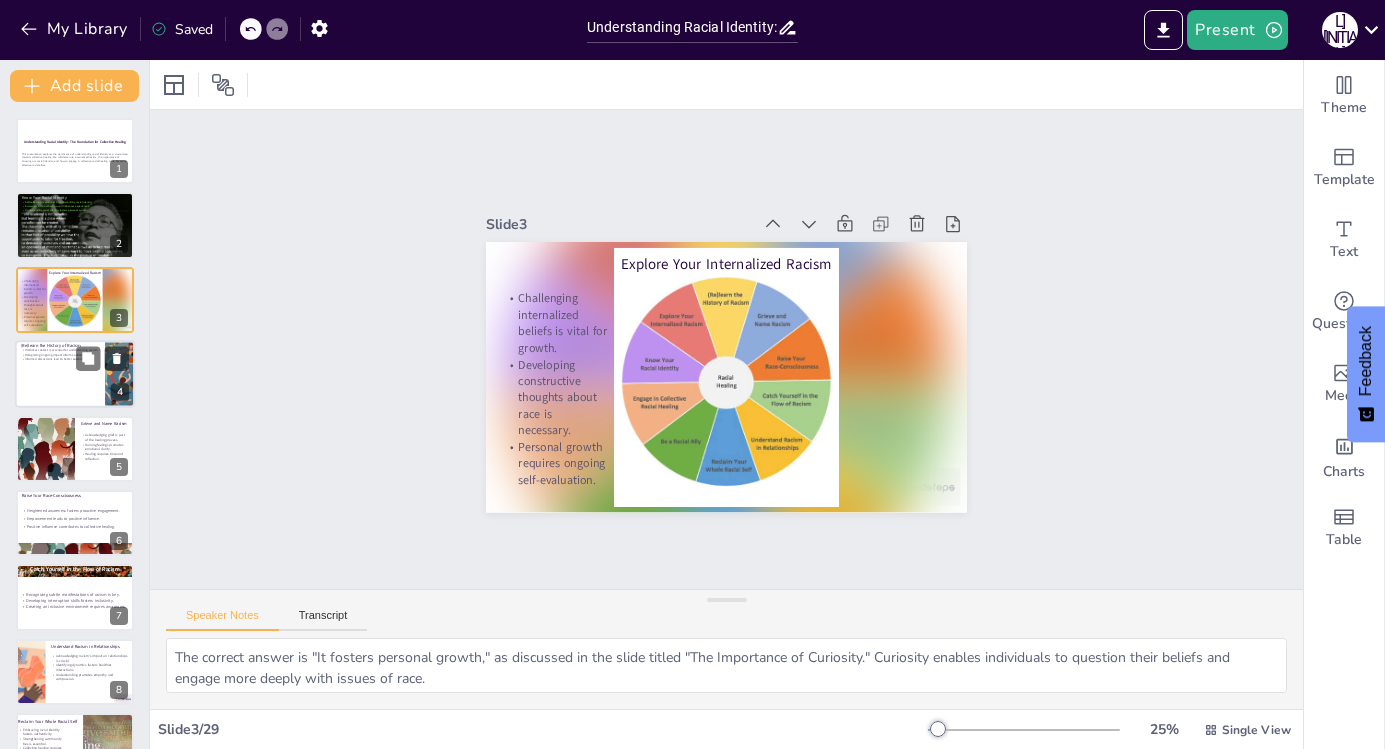 click on "Historical context is essential for understanding racism." at bounding box center (60, 351) 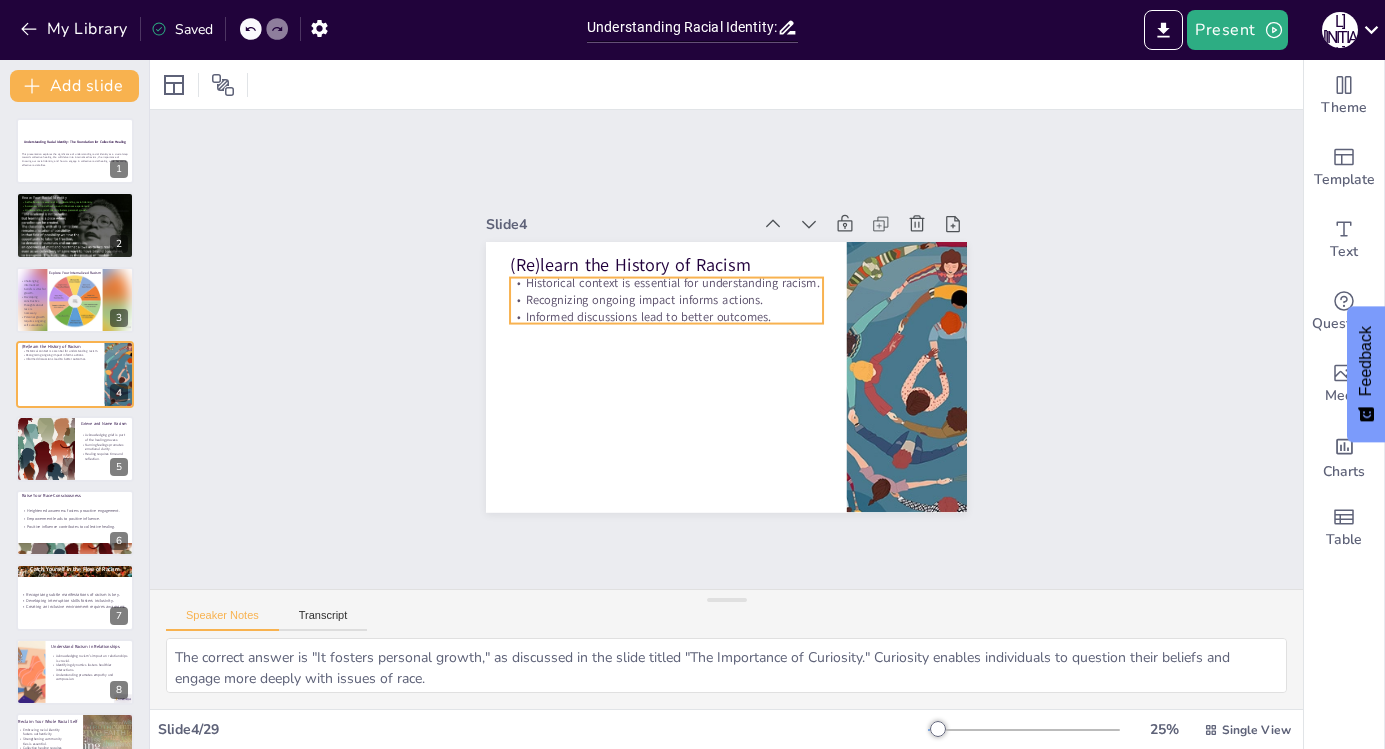 click on "Recognizing ongoing impact informs actions." at bounding box center (666, 300) 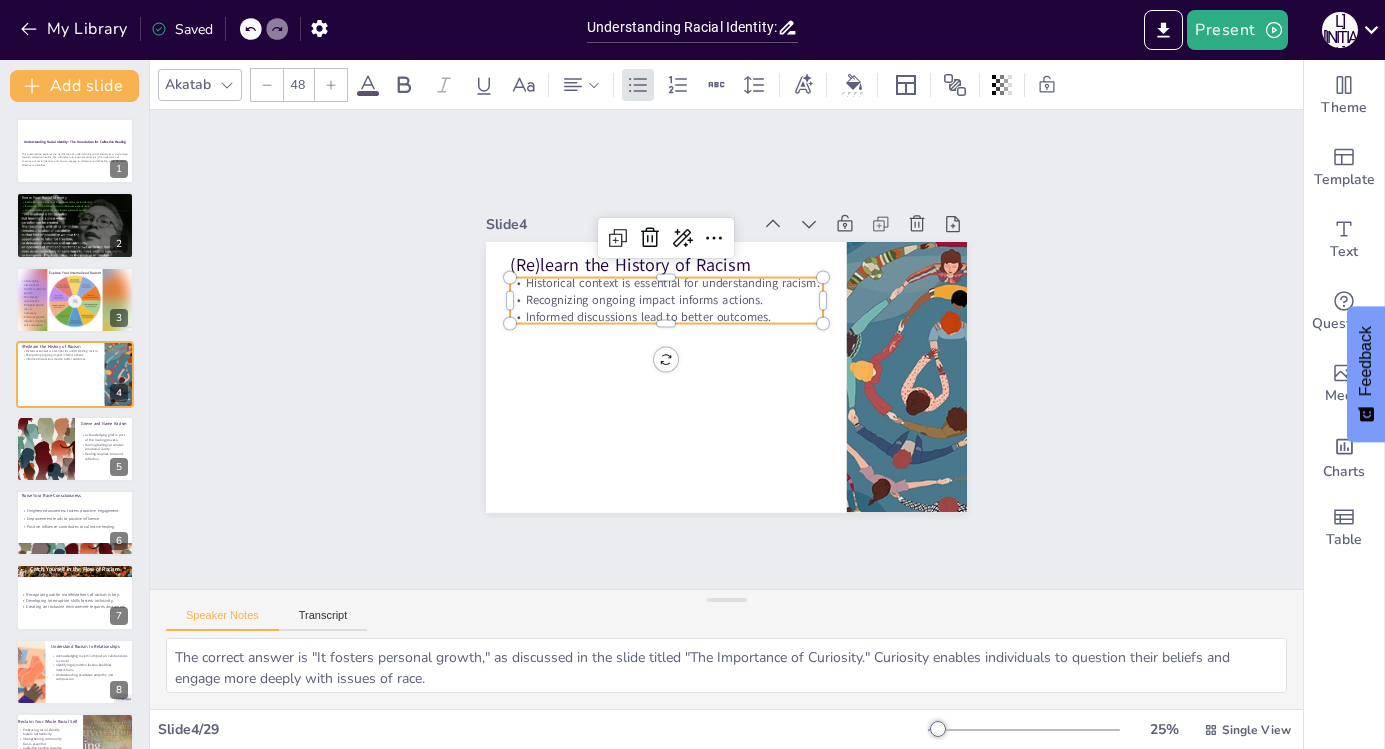 click at bounding box center (331, 85) 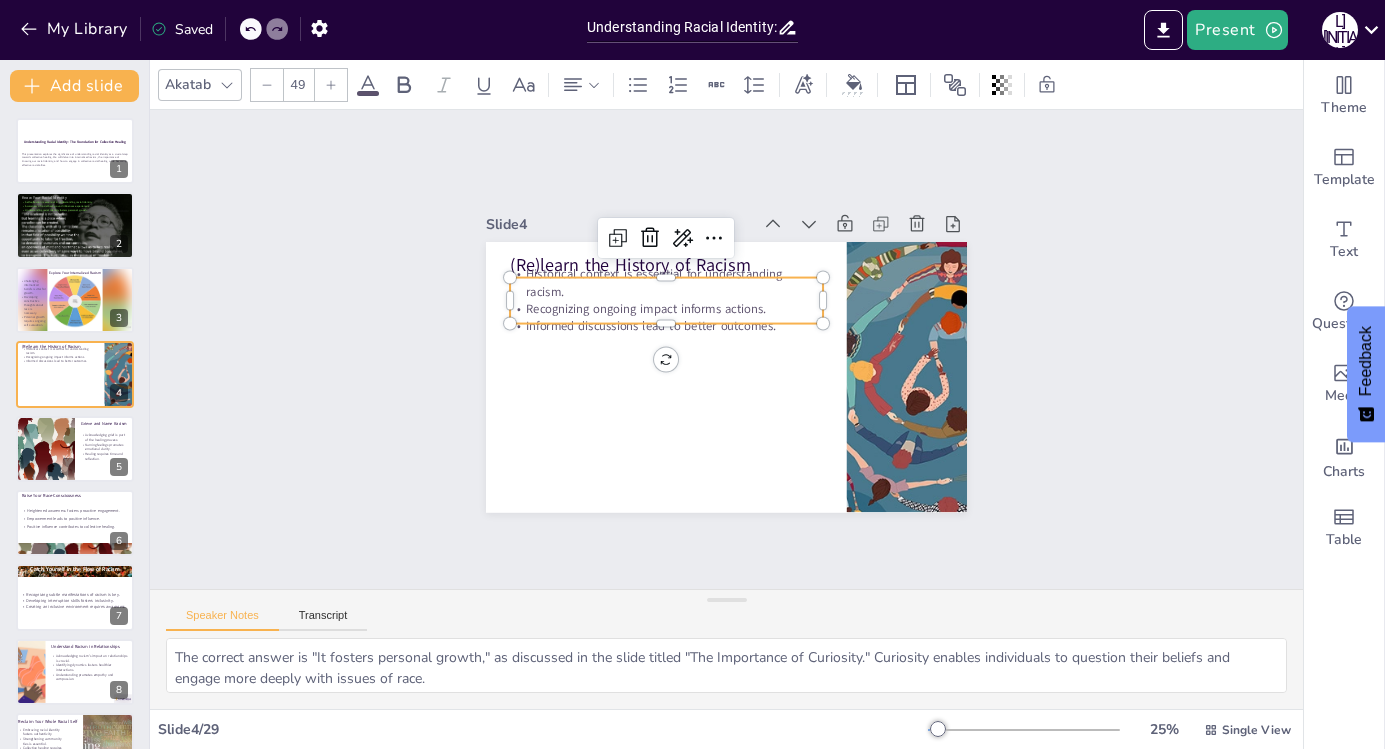 click at bounding box center [331, 85] 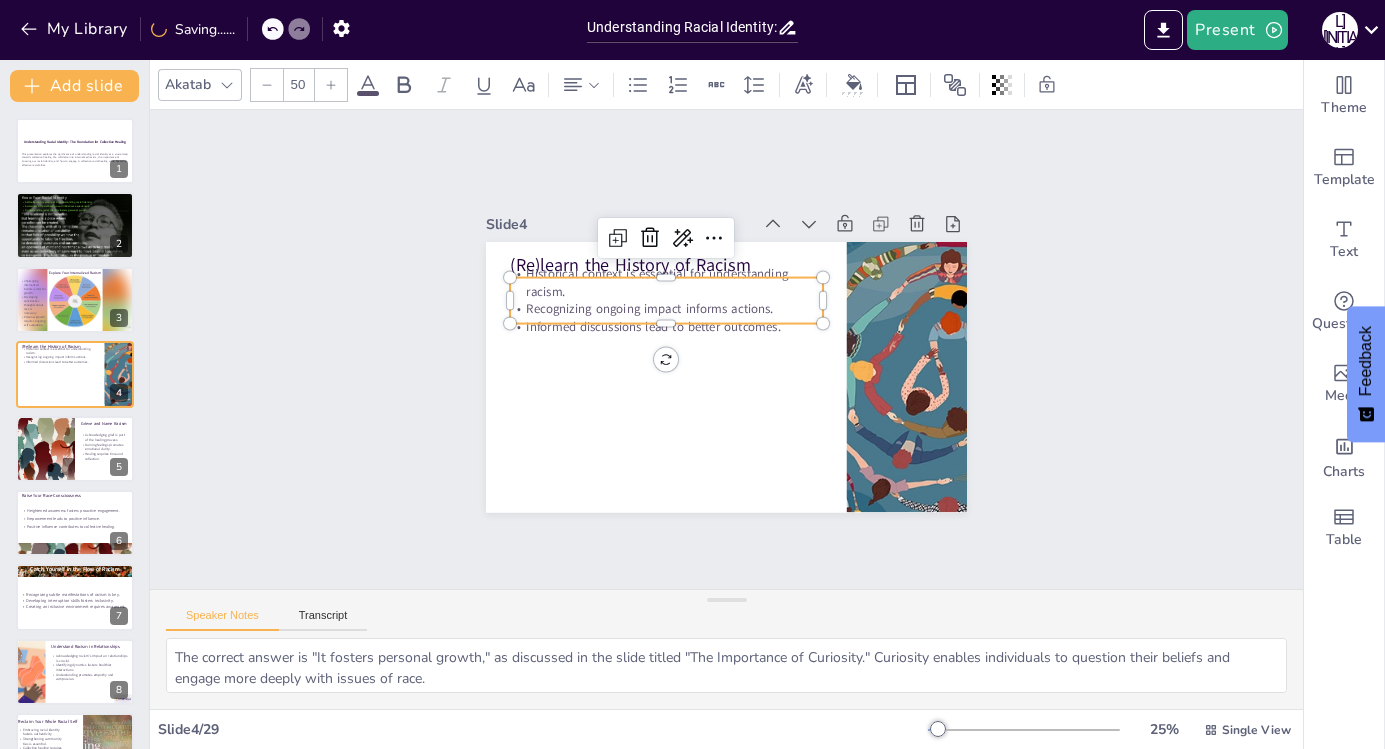 click at bounding box center (331, 85) 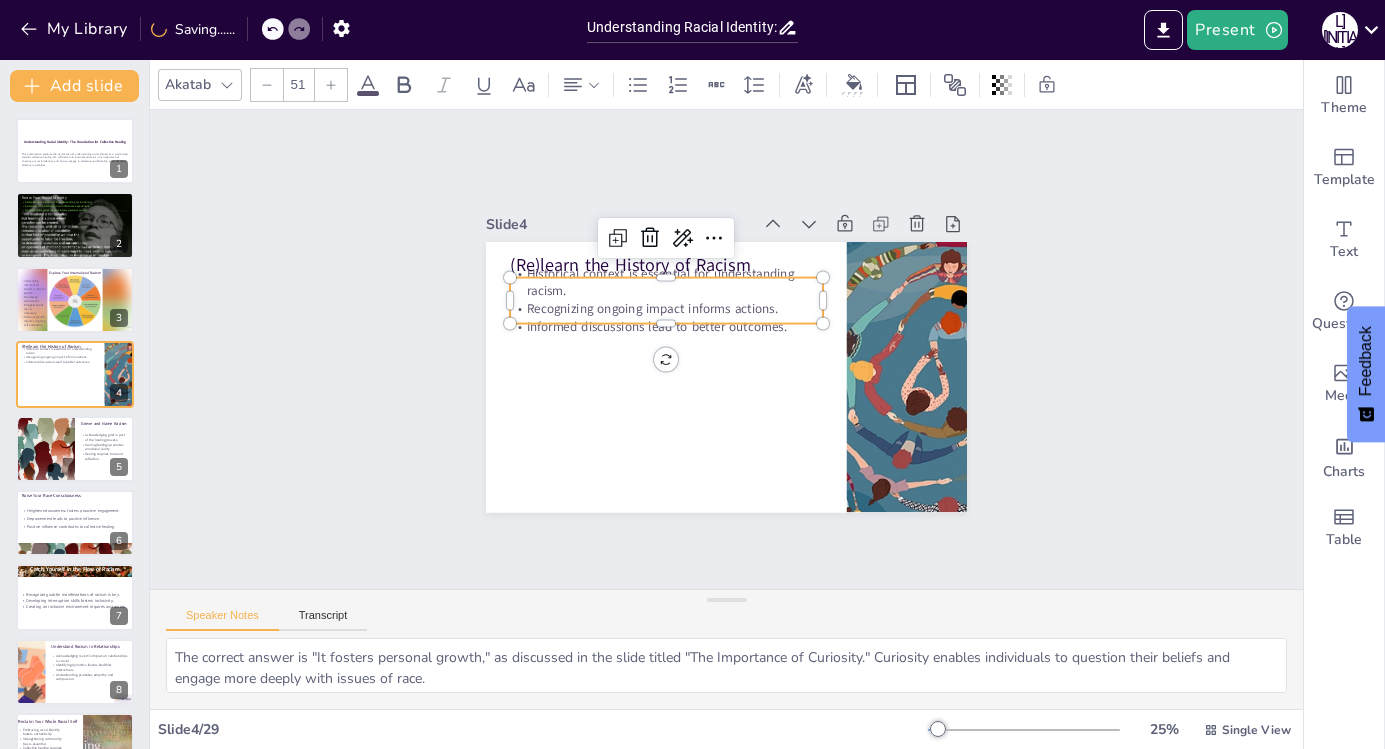 click at bounding box center (331, 85) 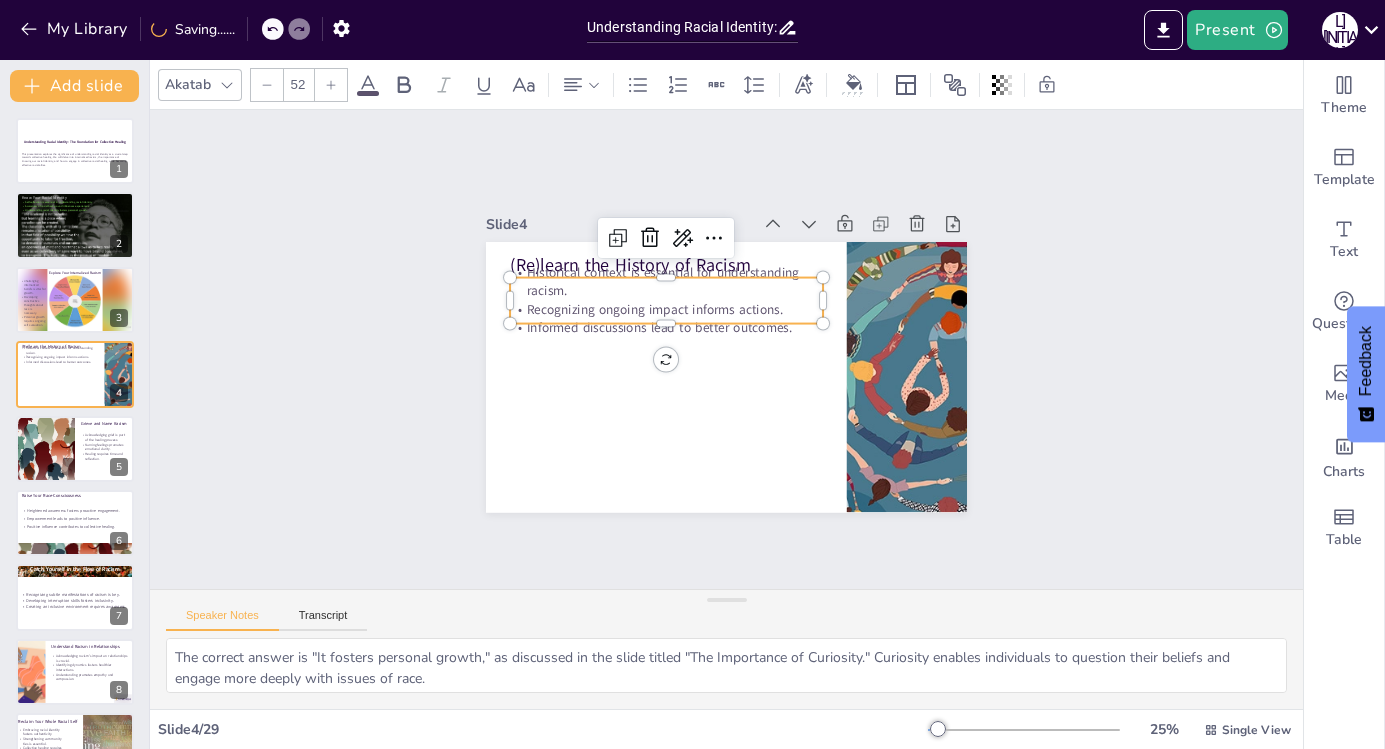 click 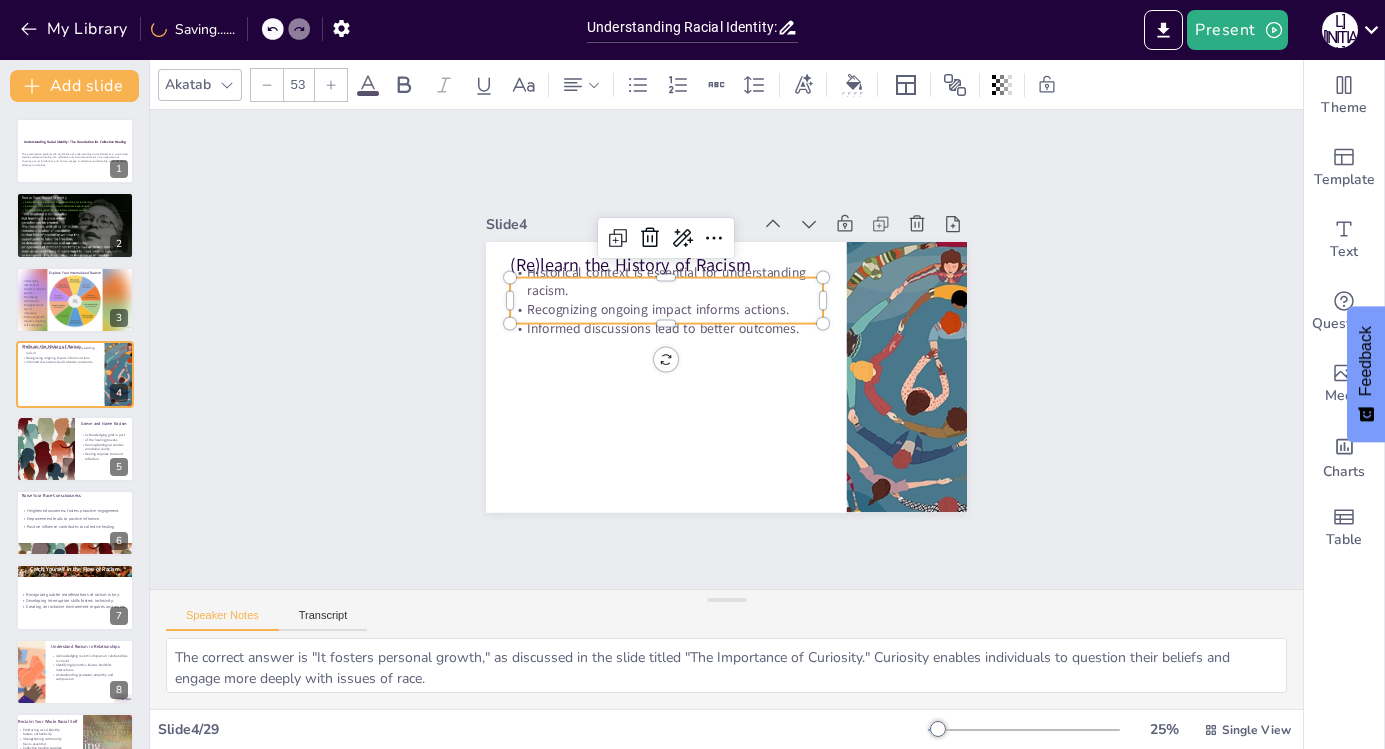 click 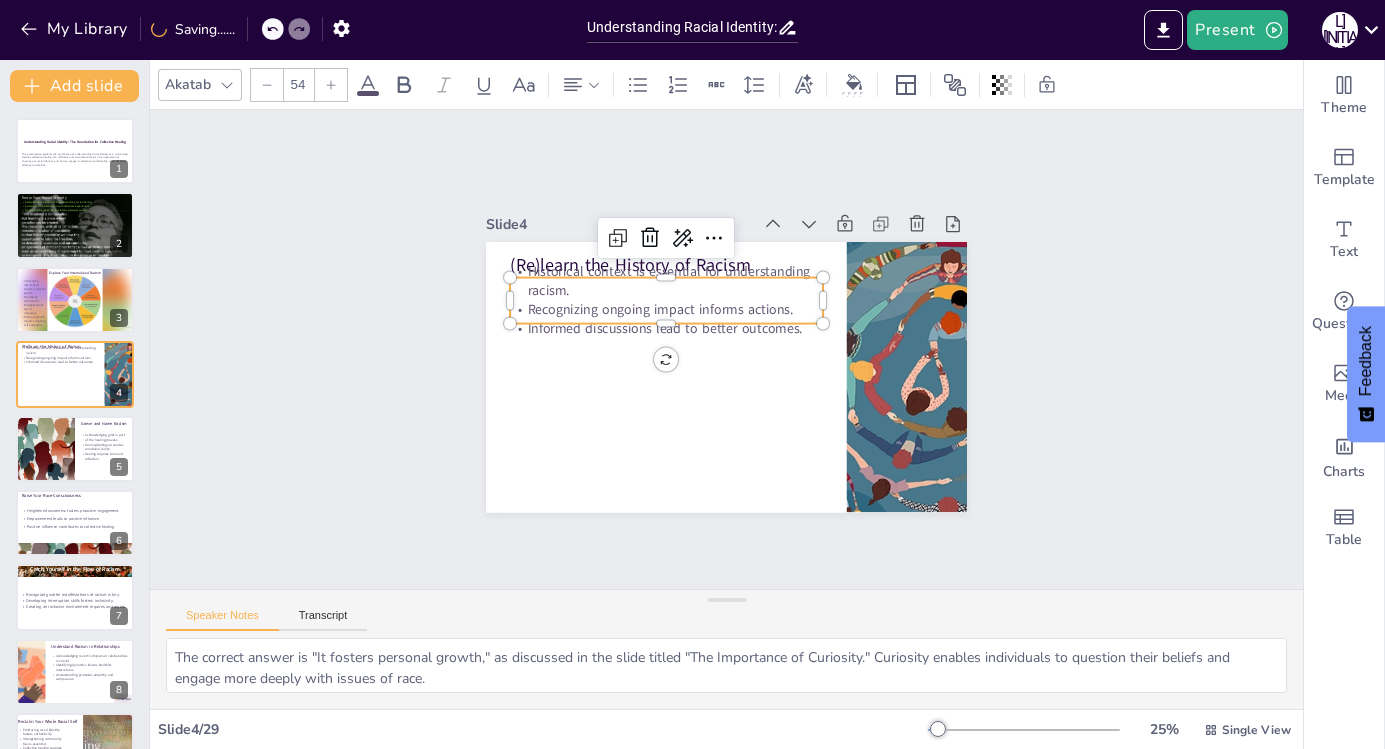 click 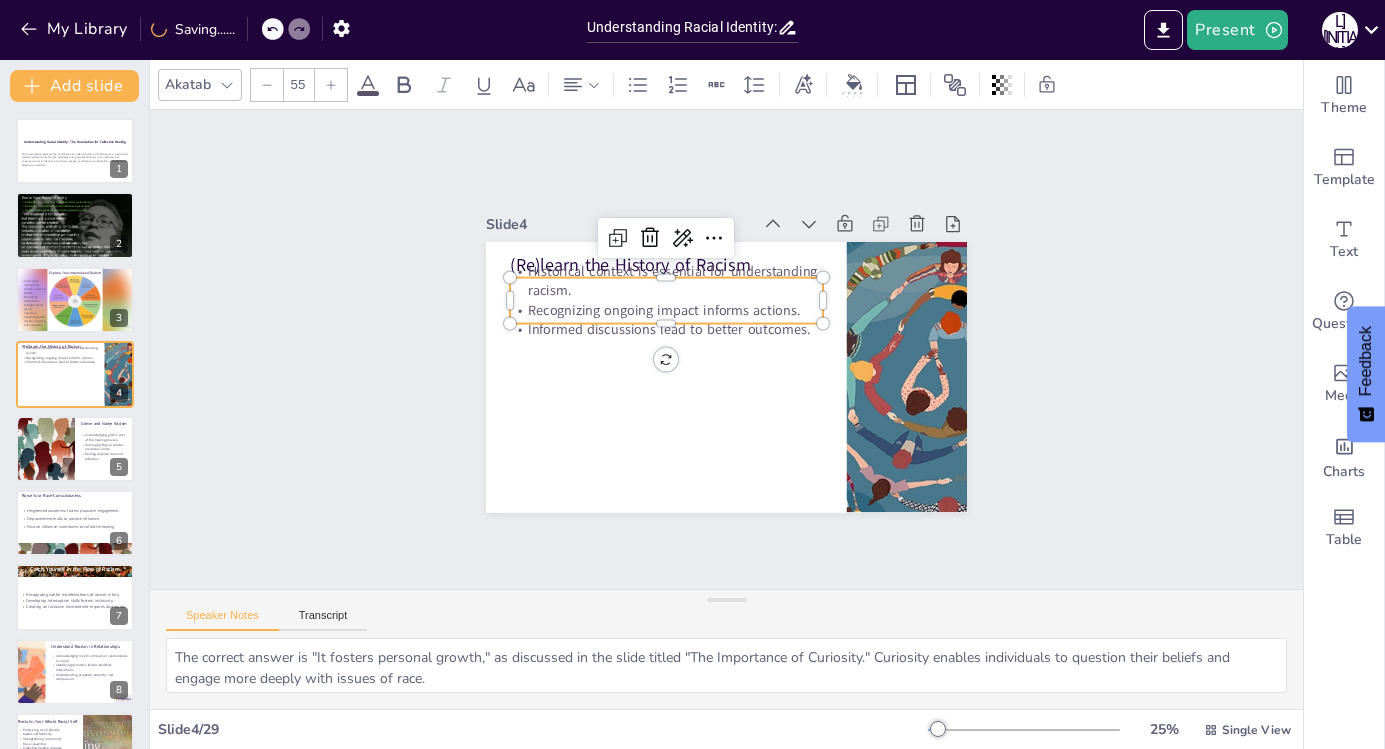 click 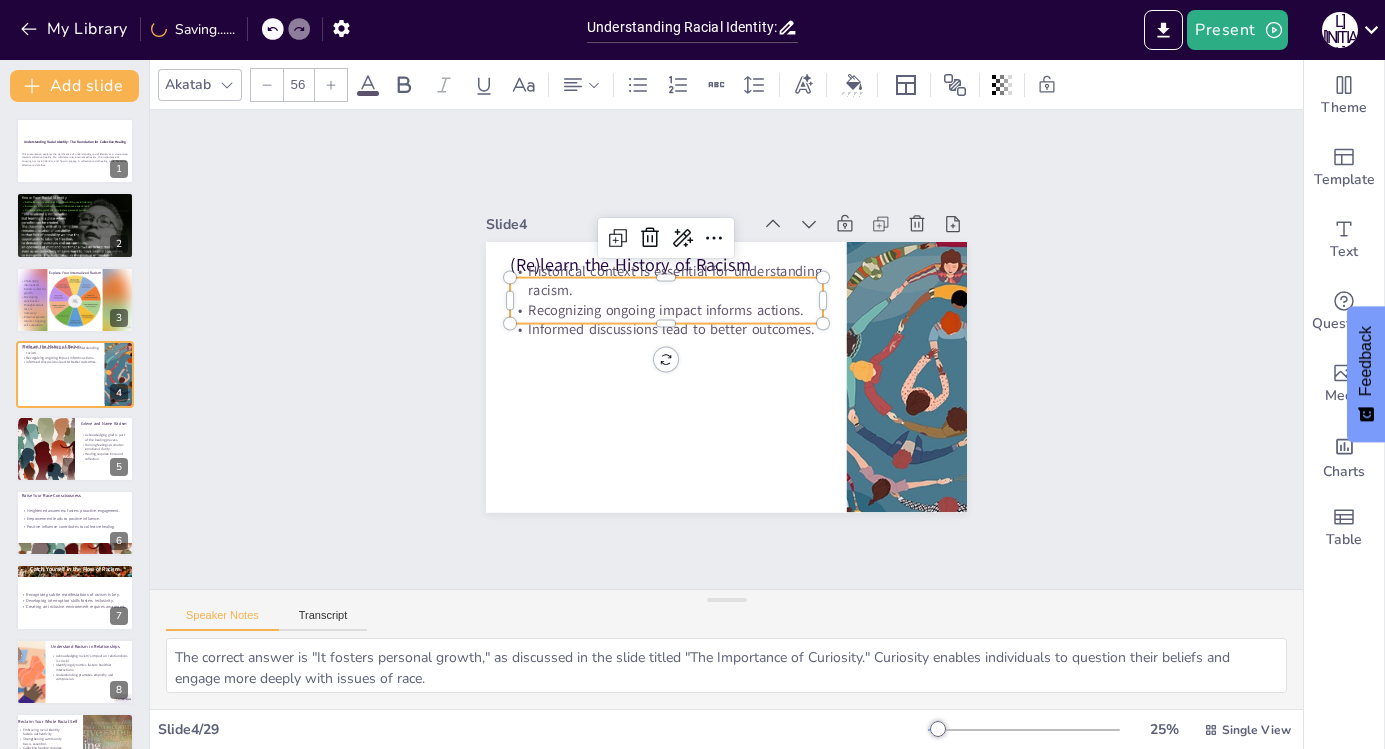 click 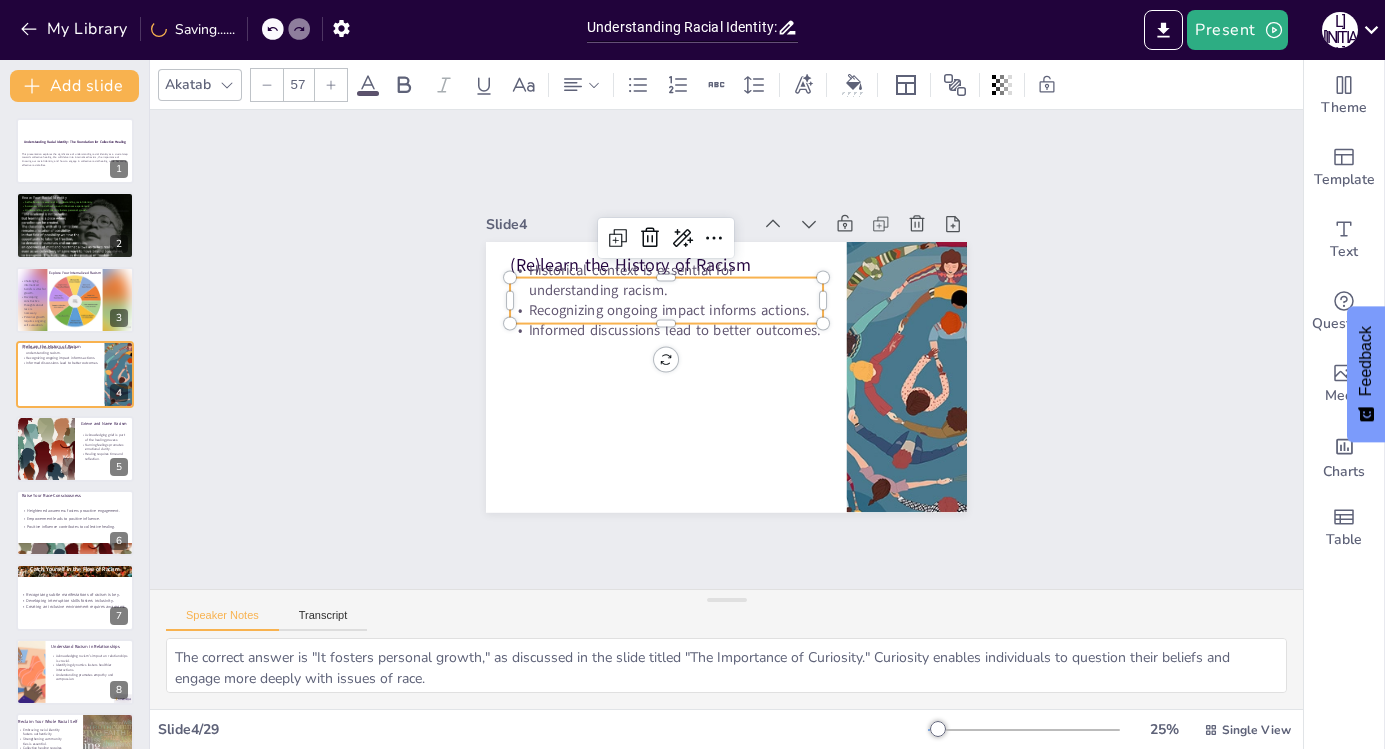 click 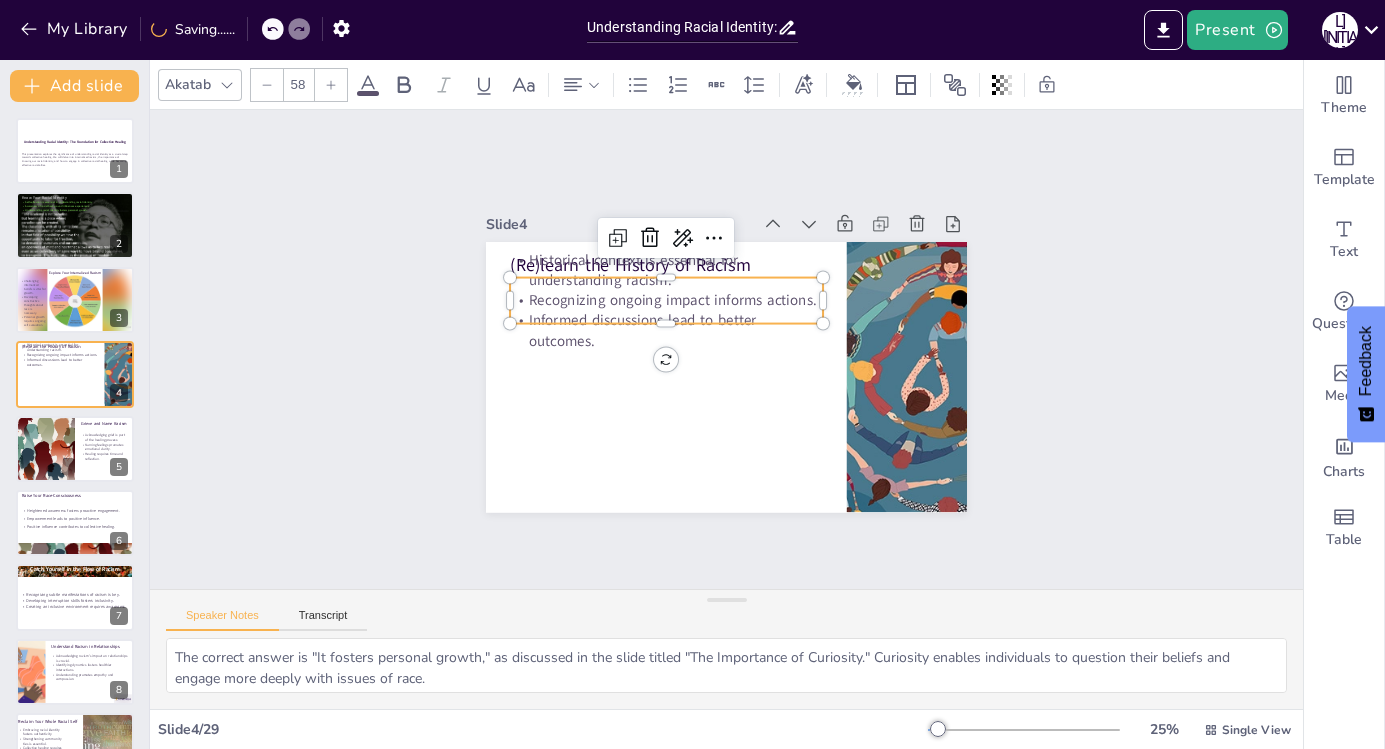 click 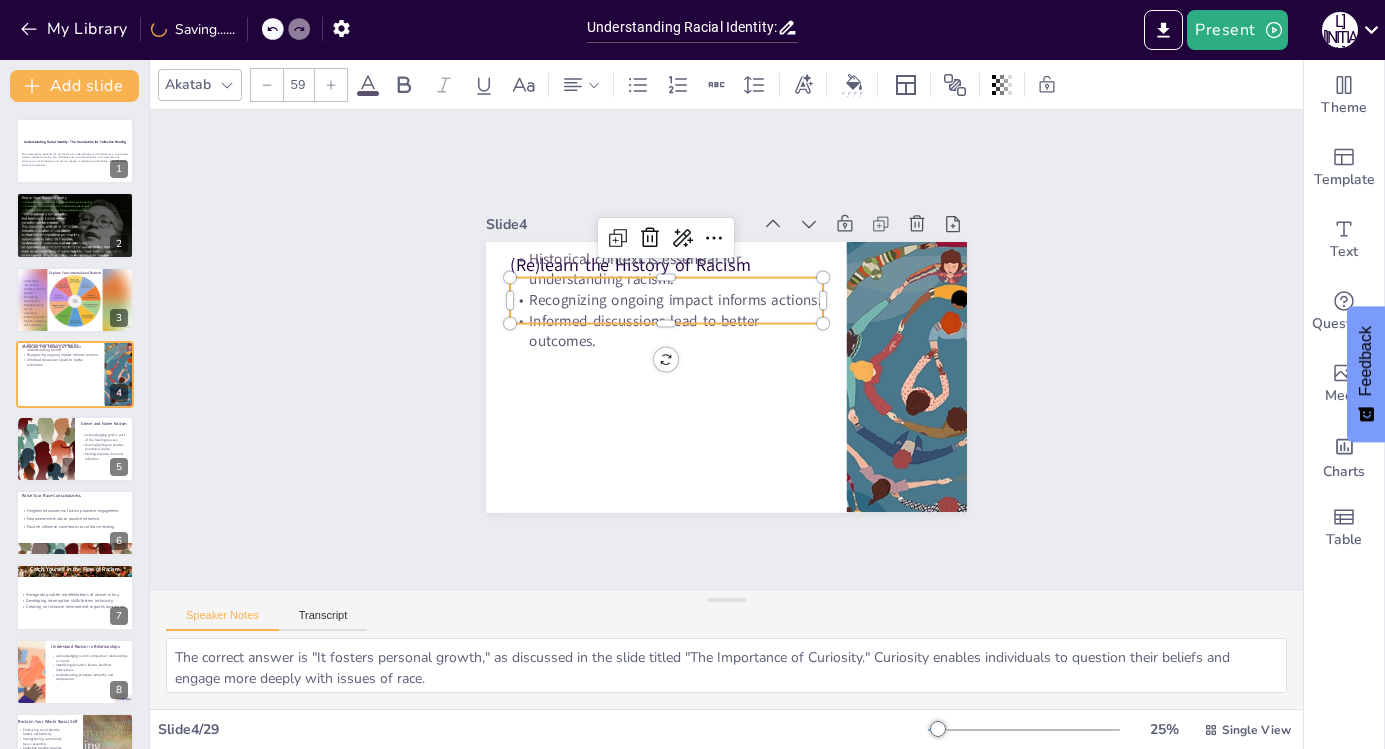 click 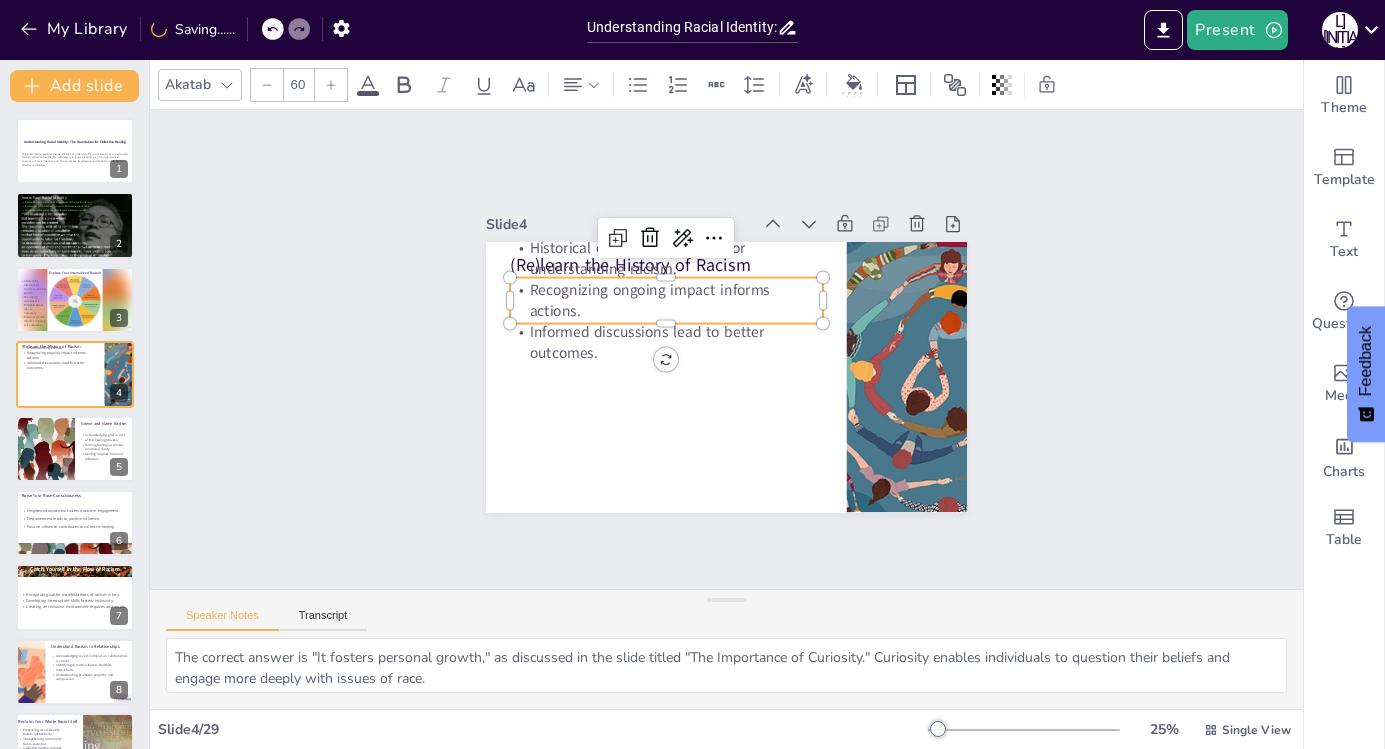 click 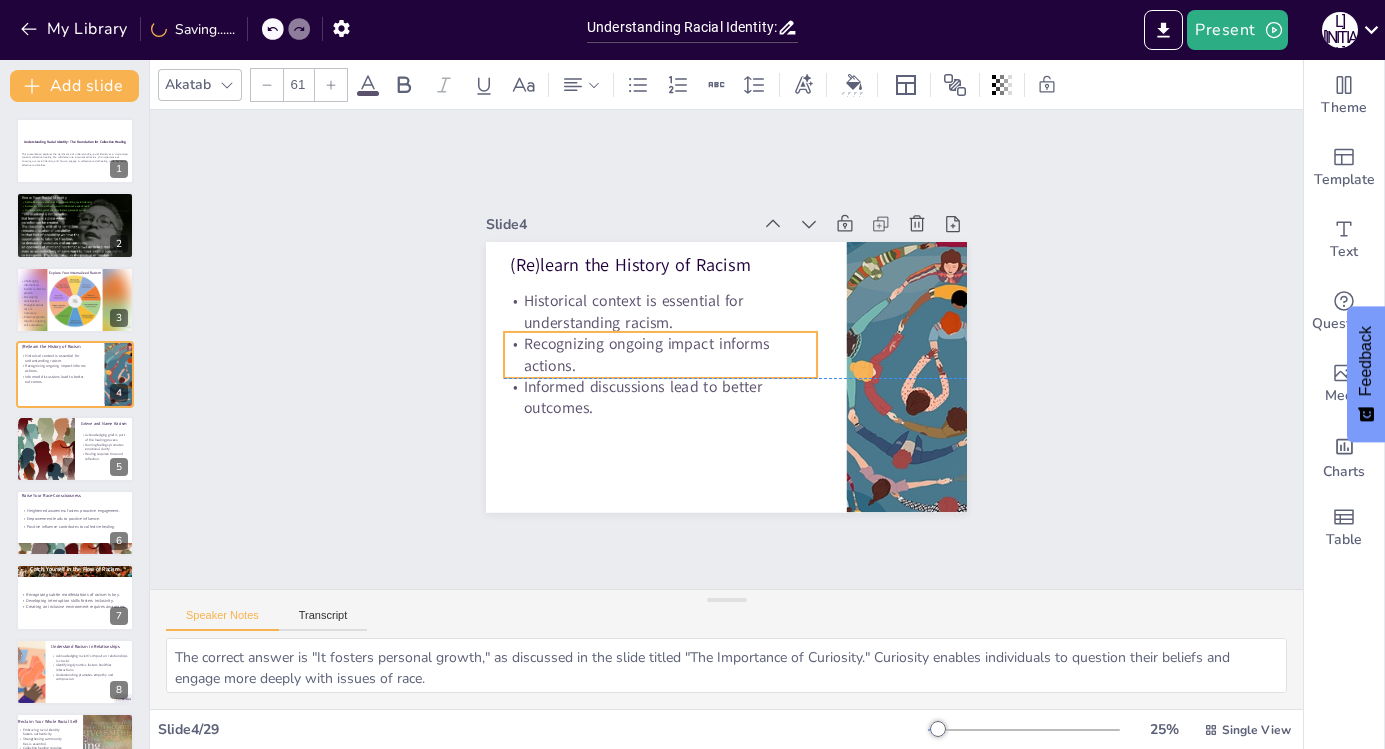 drag, startPoint x: 565, startPoint y: 272, endPoint x: 559, endPoint y: 327, distance: 55.326305 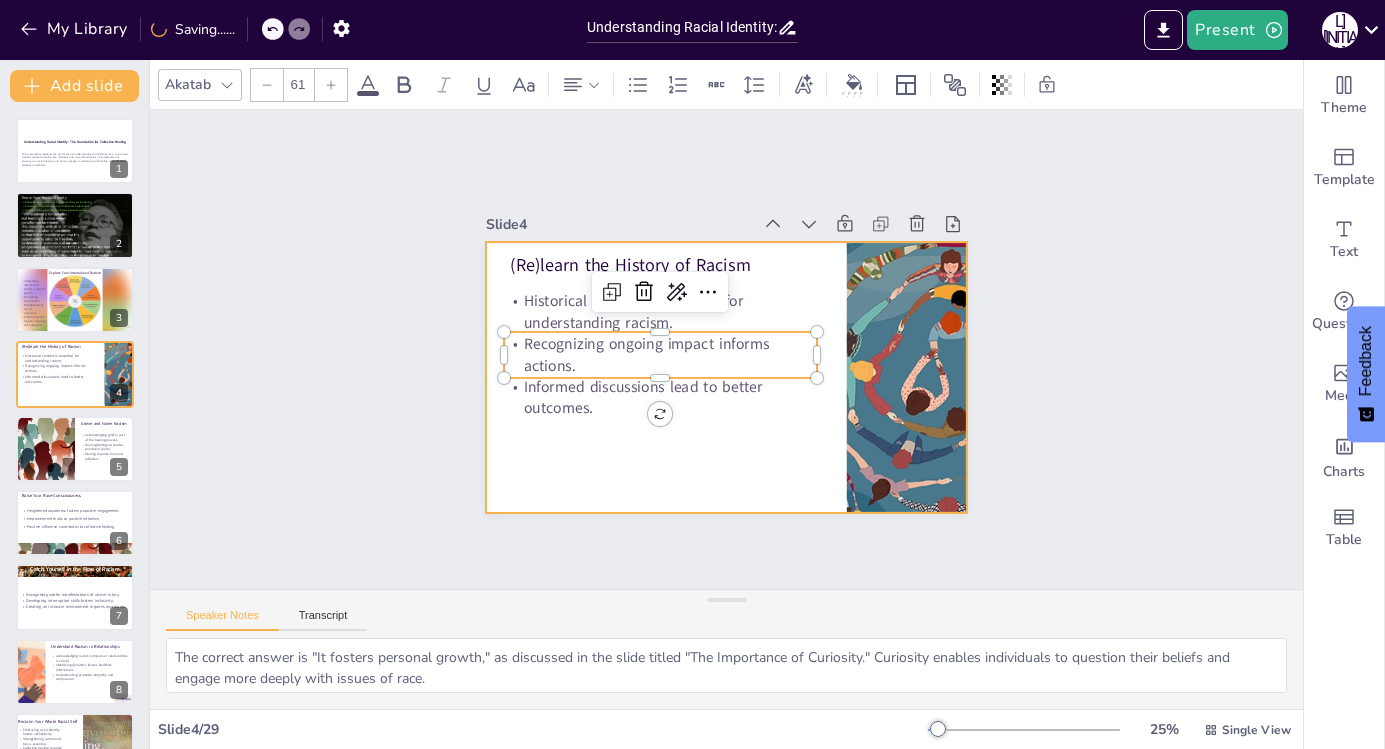 click at bounding box center [726, 377] 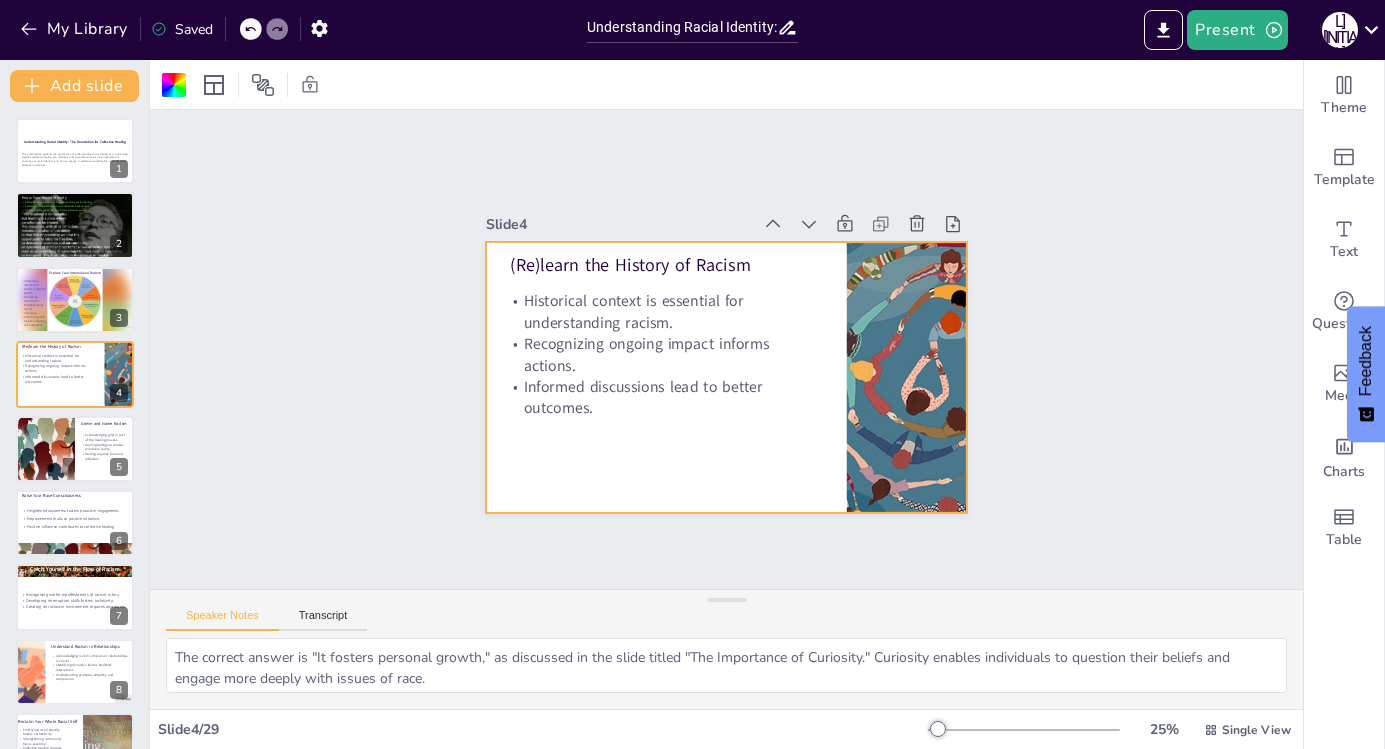 click at bounding box center [726, 377] 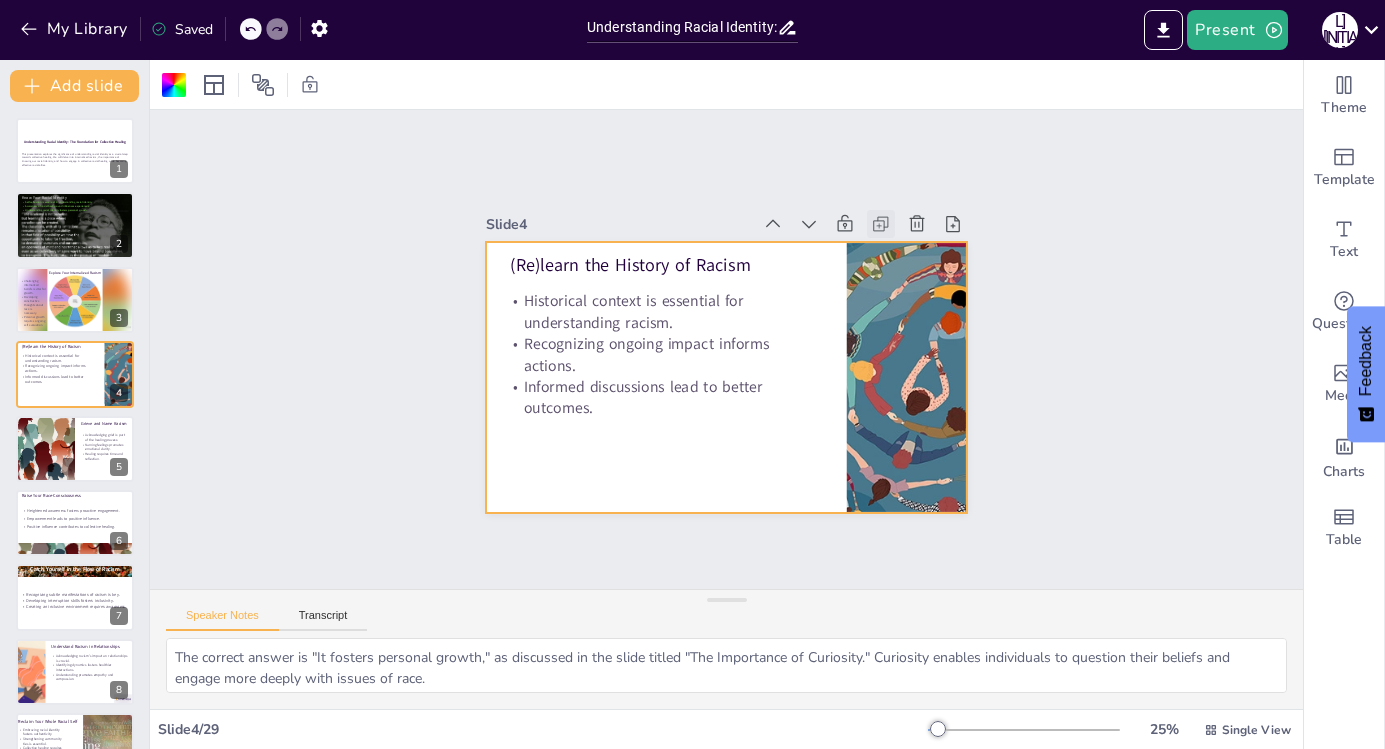 click 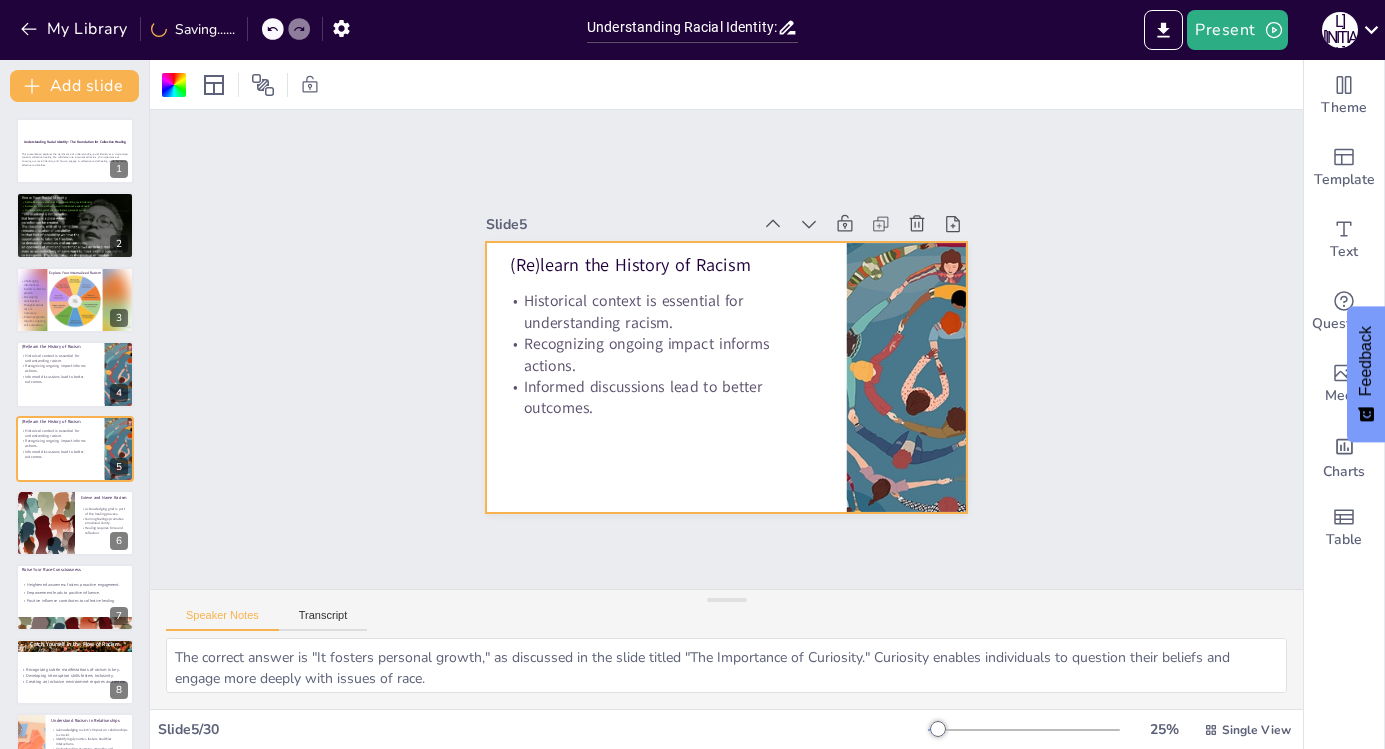 click 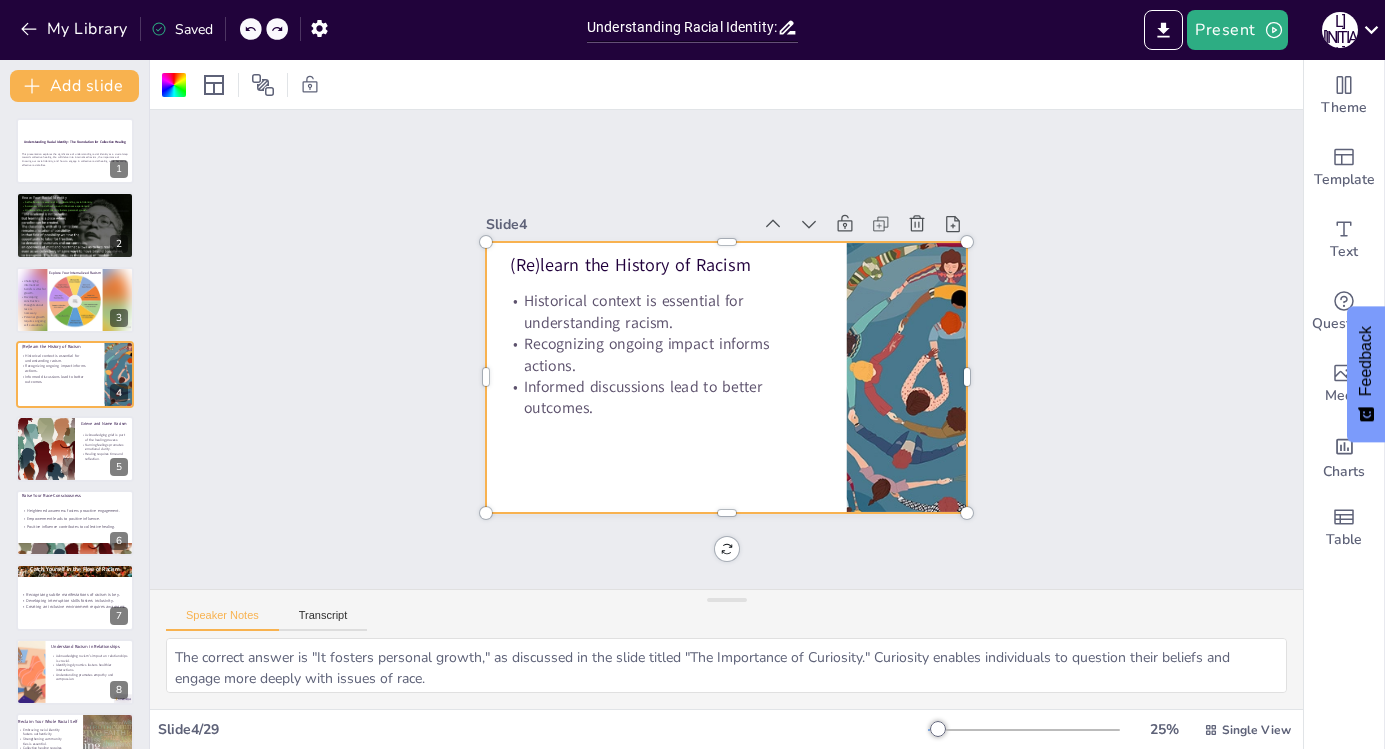 click at bounding box center [726, 377] 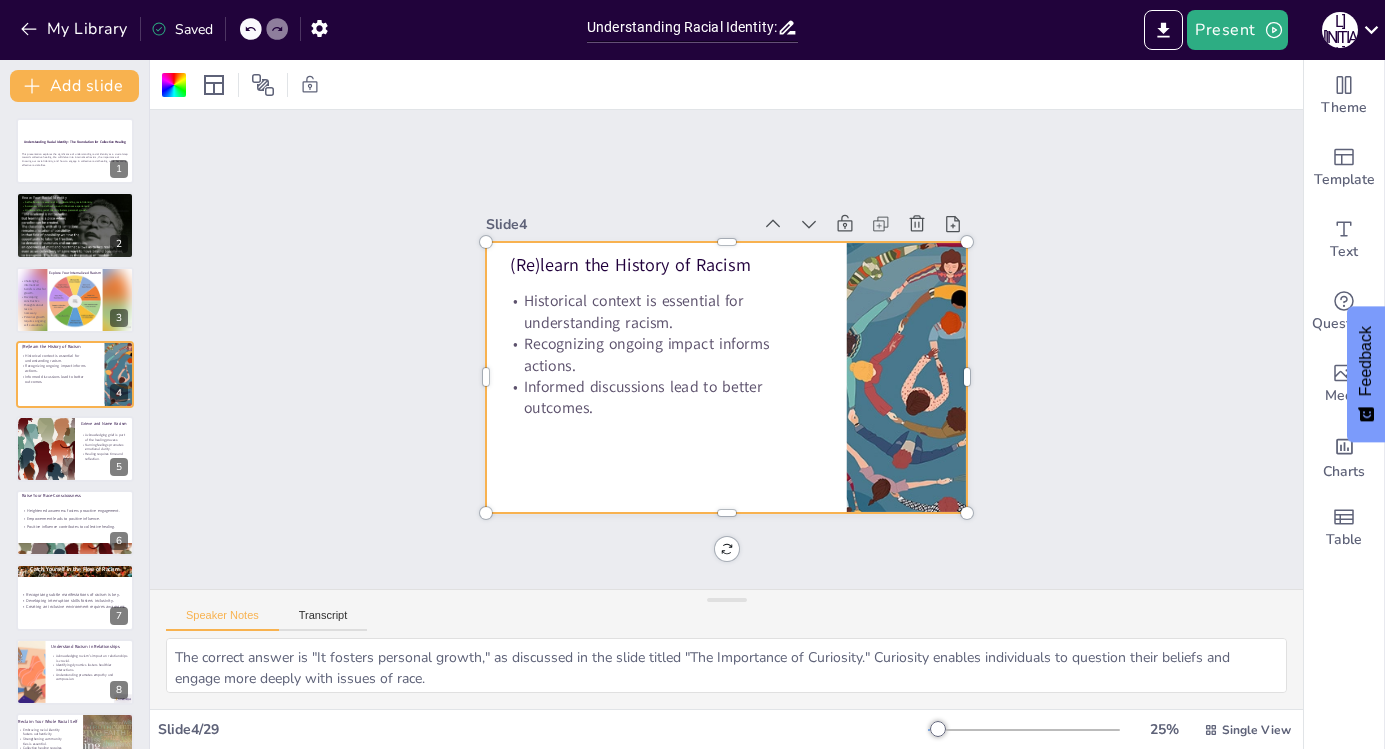 click at bounding box center [726, 377] 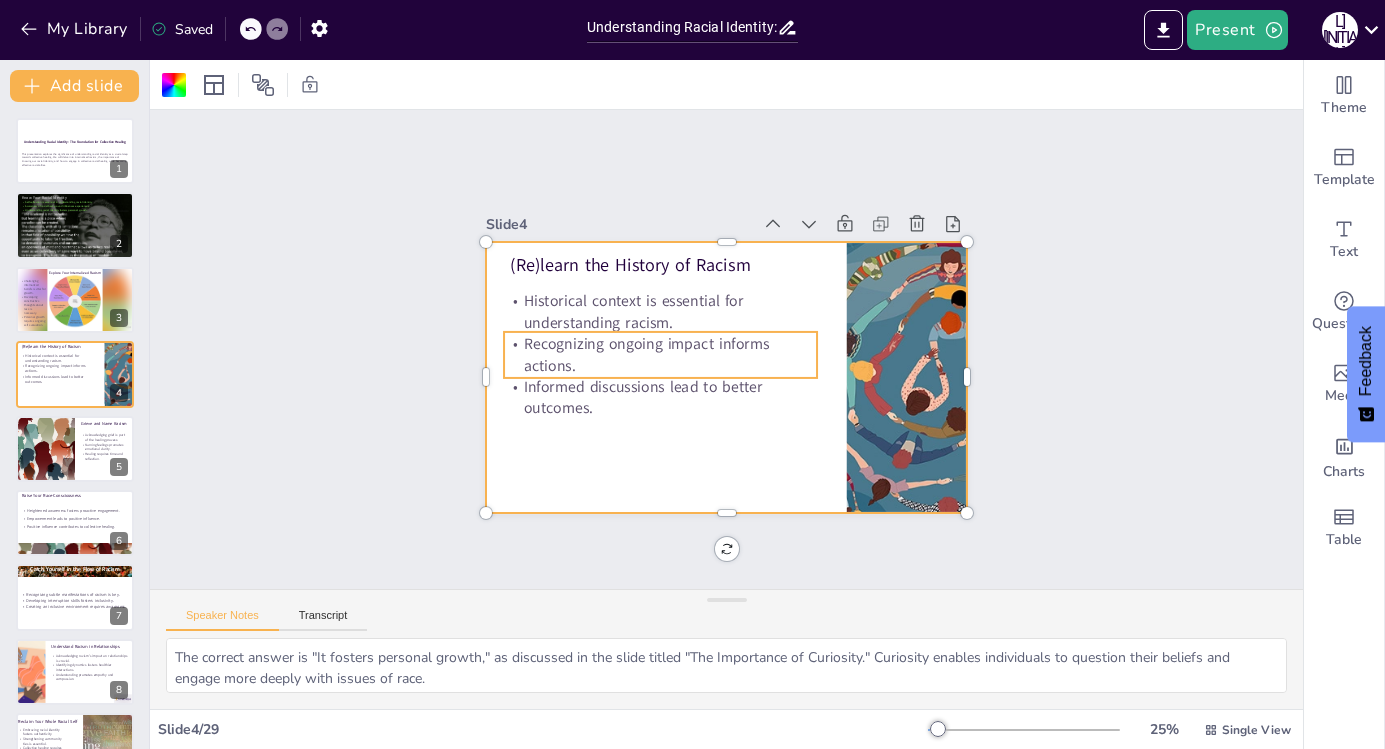 click on "Informed discussions lead to better outcomes." at bounding box center [660, 397] 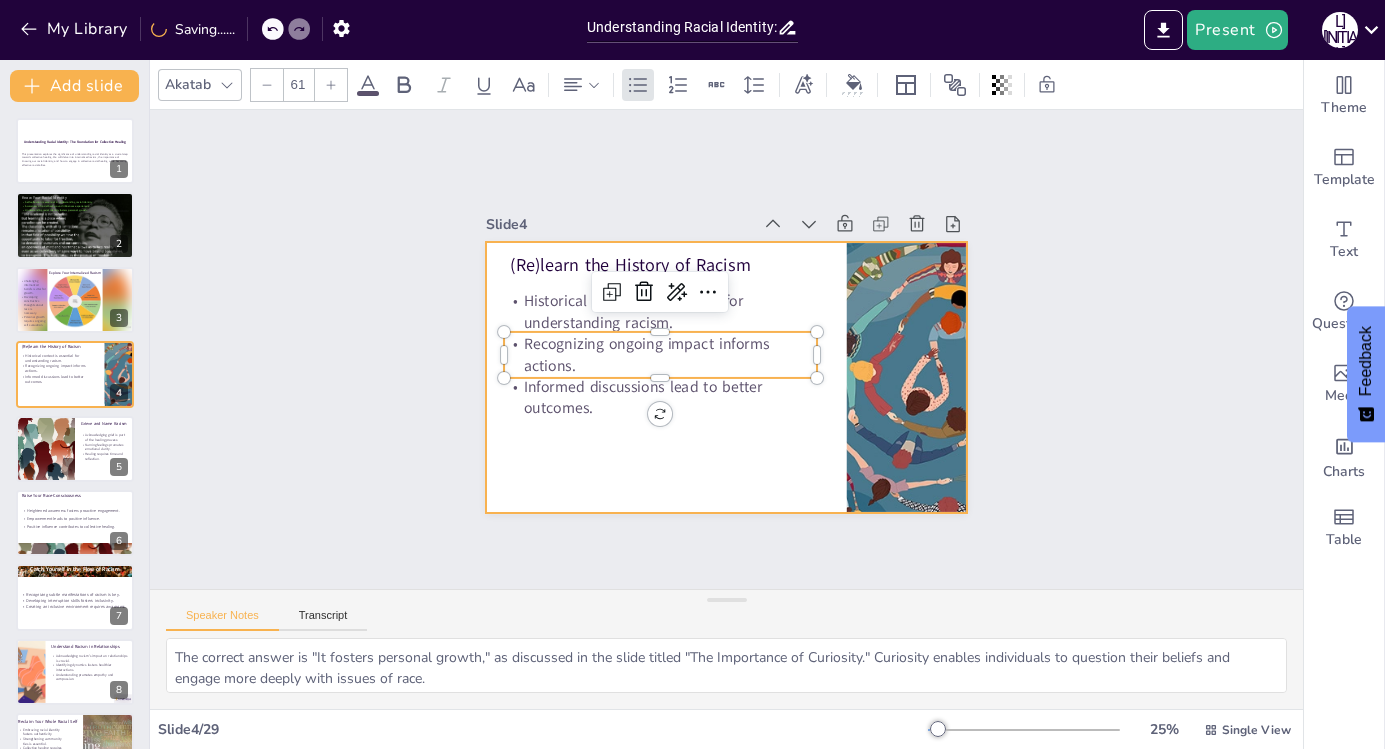 click at bounding box center (726, 377) 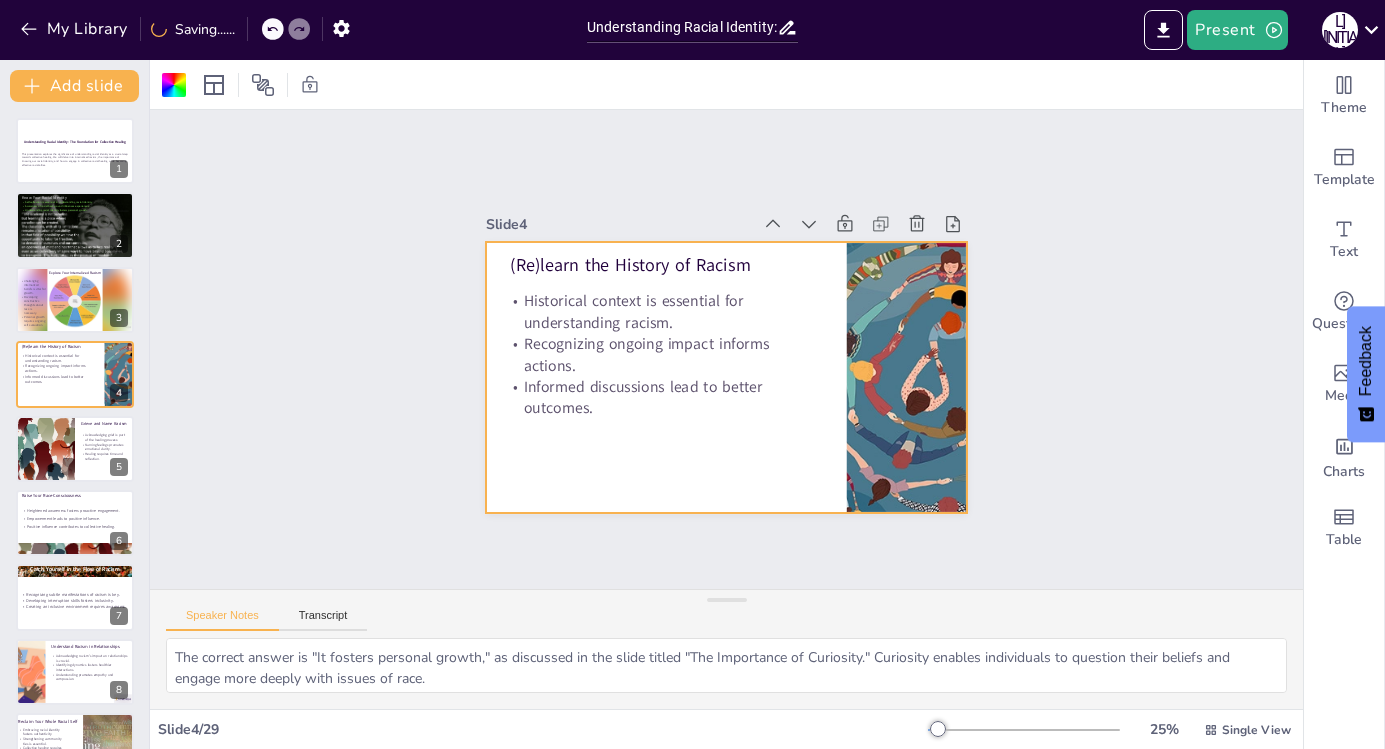 click at bounding box center (726, 377) 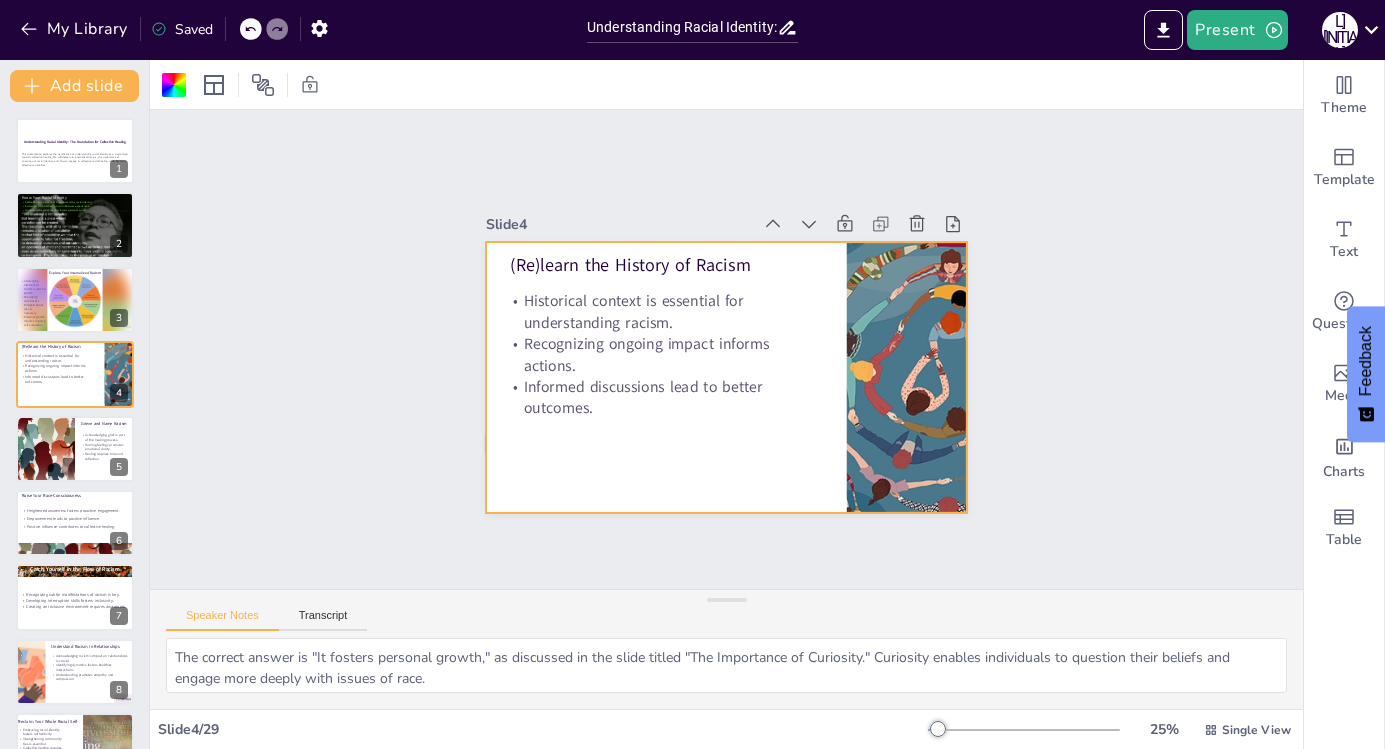 click at bounding box center [726, 377] 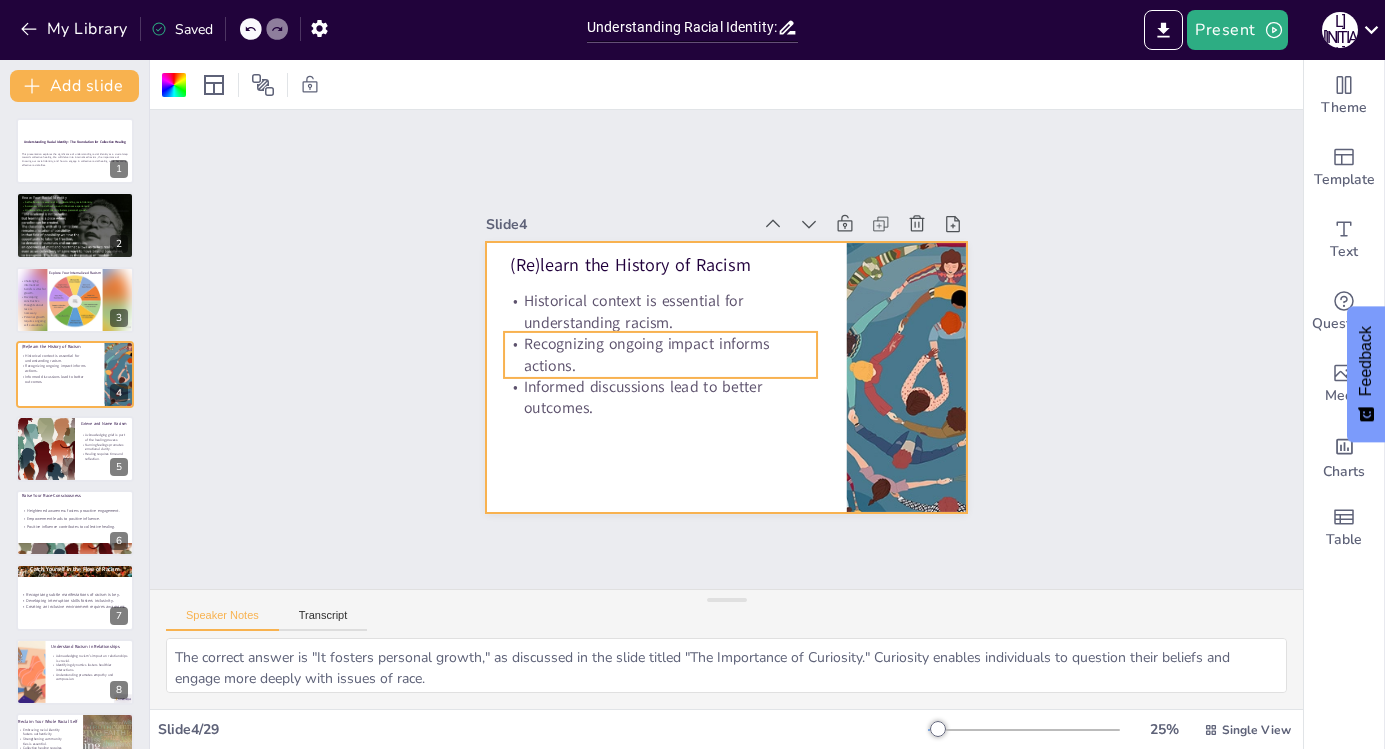 click on "Informed discussions lead to better outcomes." at bounding box center [660, 397] 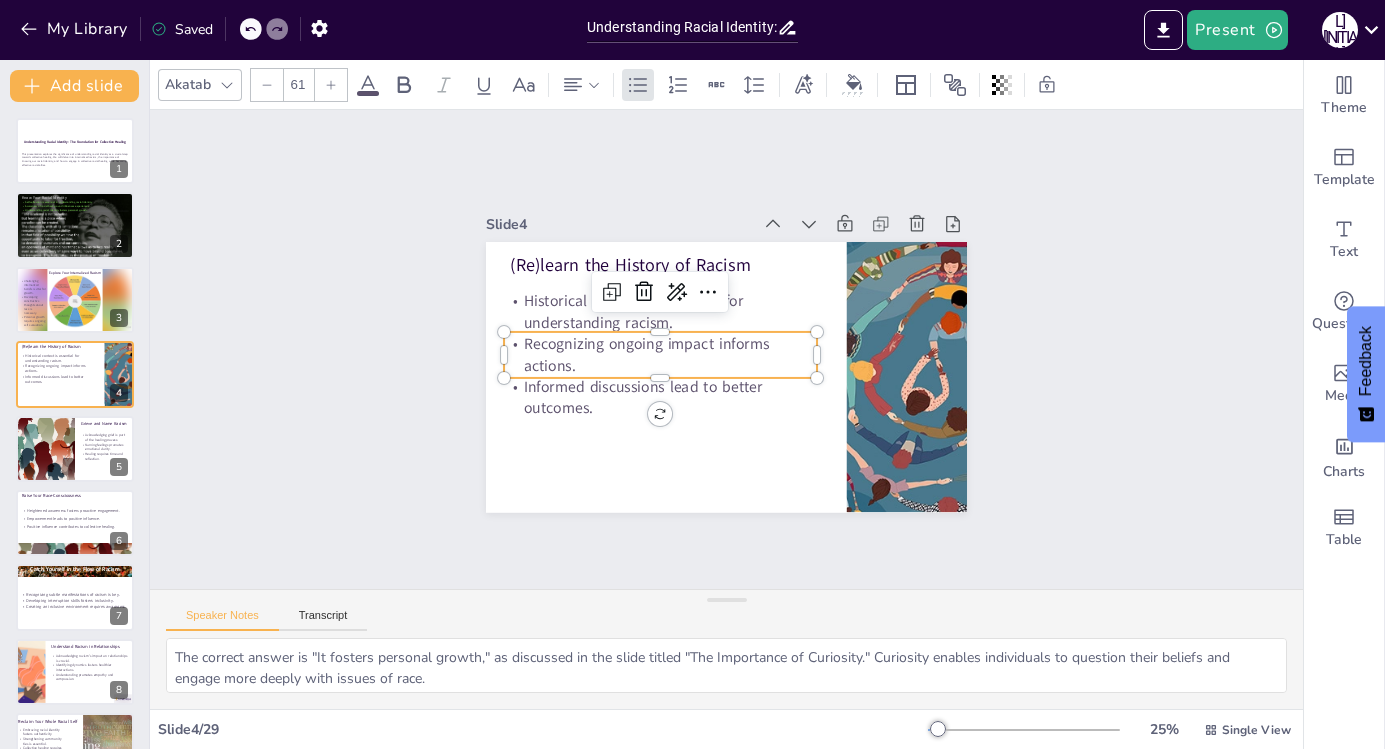 click on "Recognizing ongoing impact informs actions." at bounding box center (660, 354) 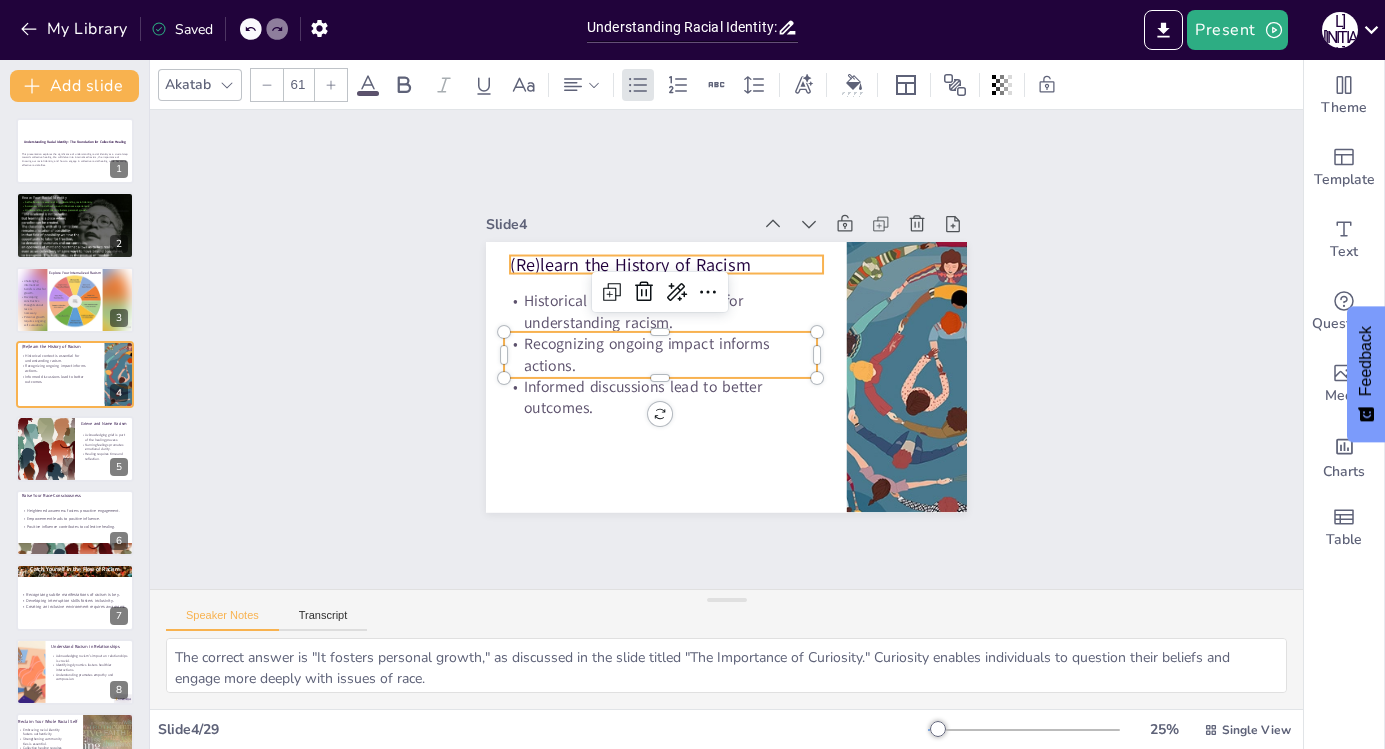 click on "(Re)learn the History of Racism" at bounding box center (666, 264) 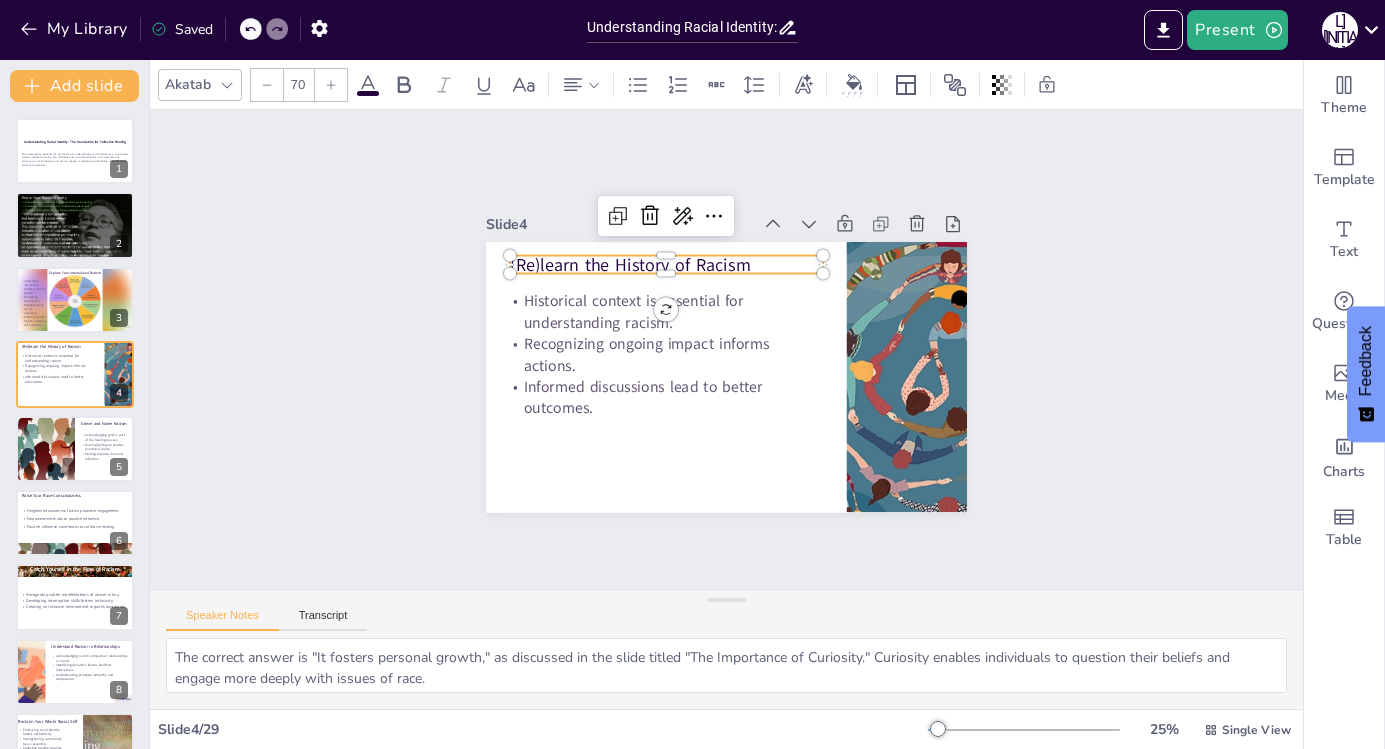 click at bounding box center (331, 85) 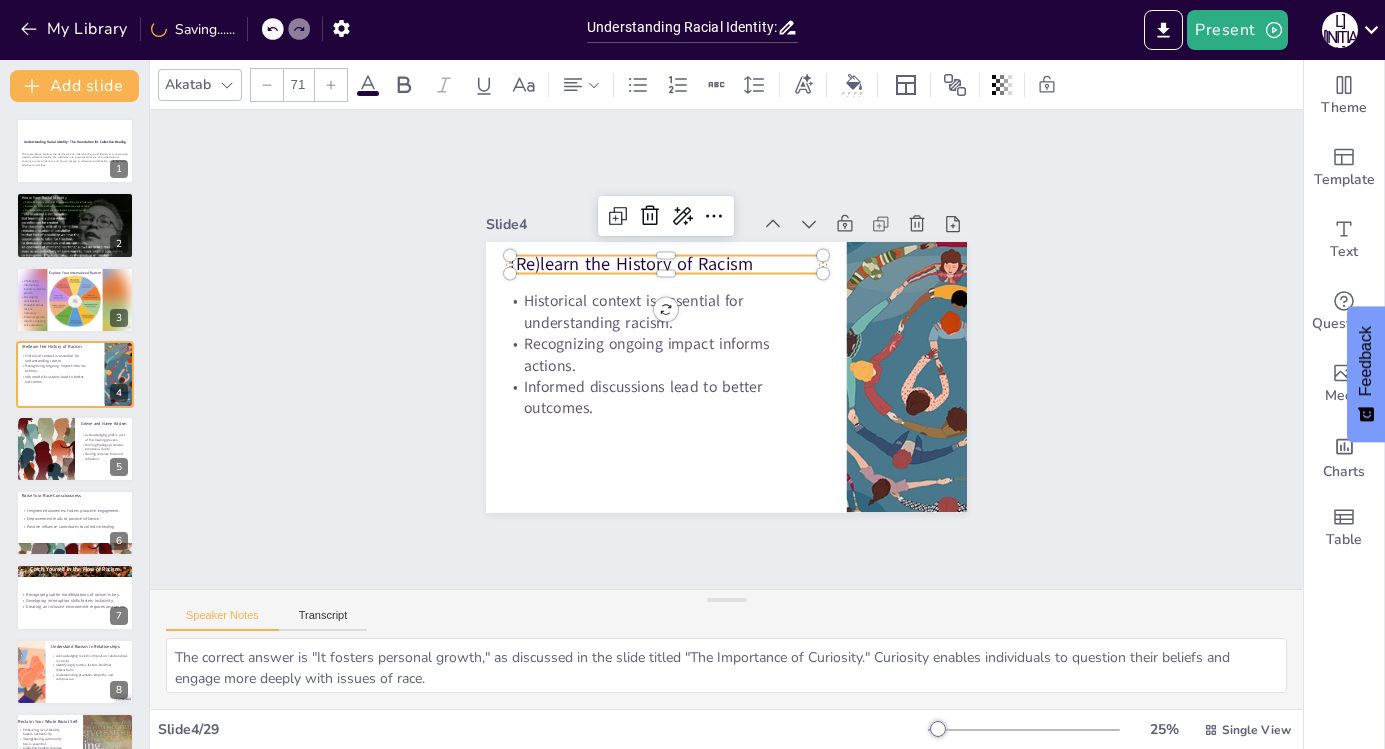 click at bounding box center (331, 85) 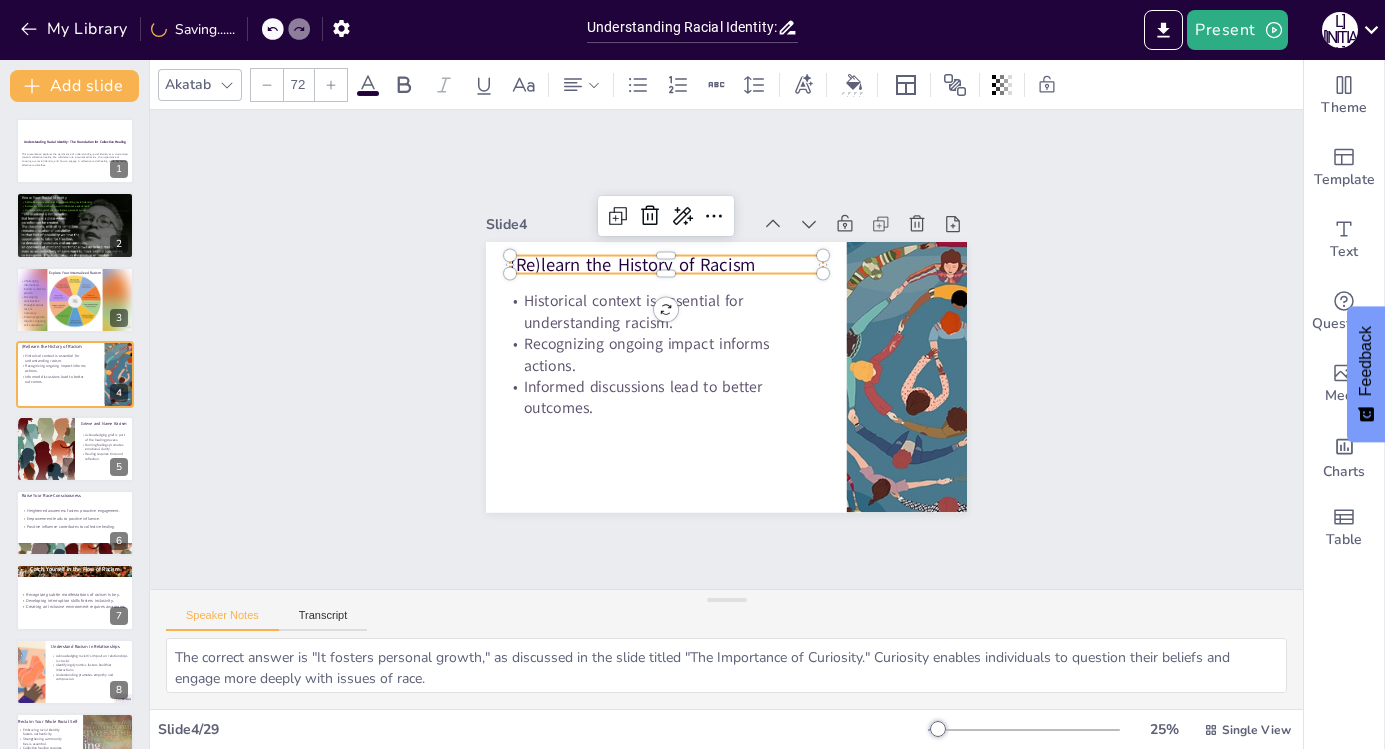 click 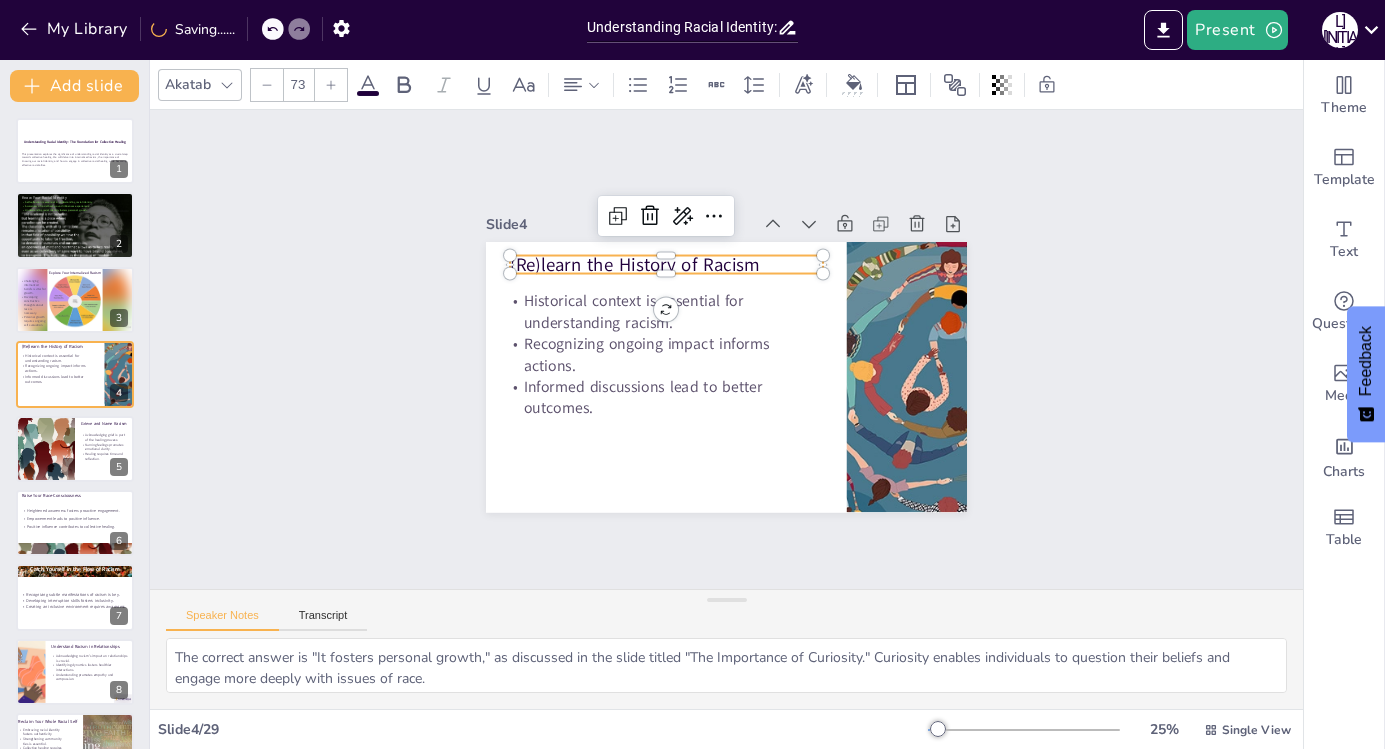 click 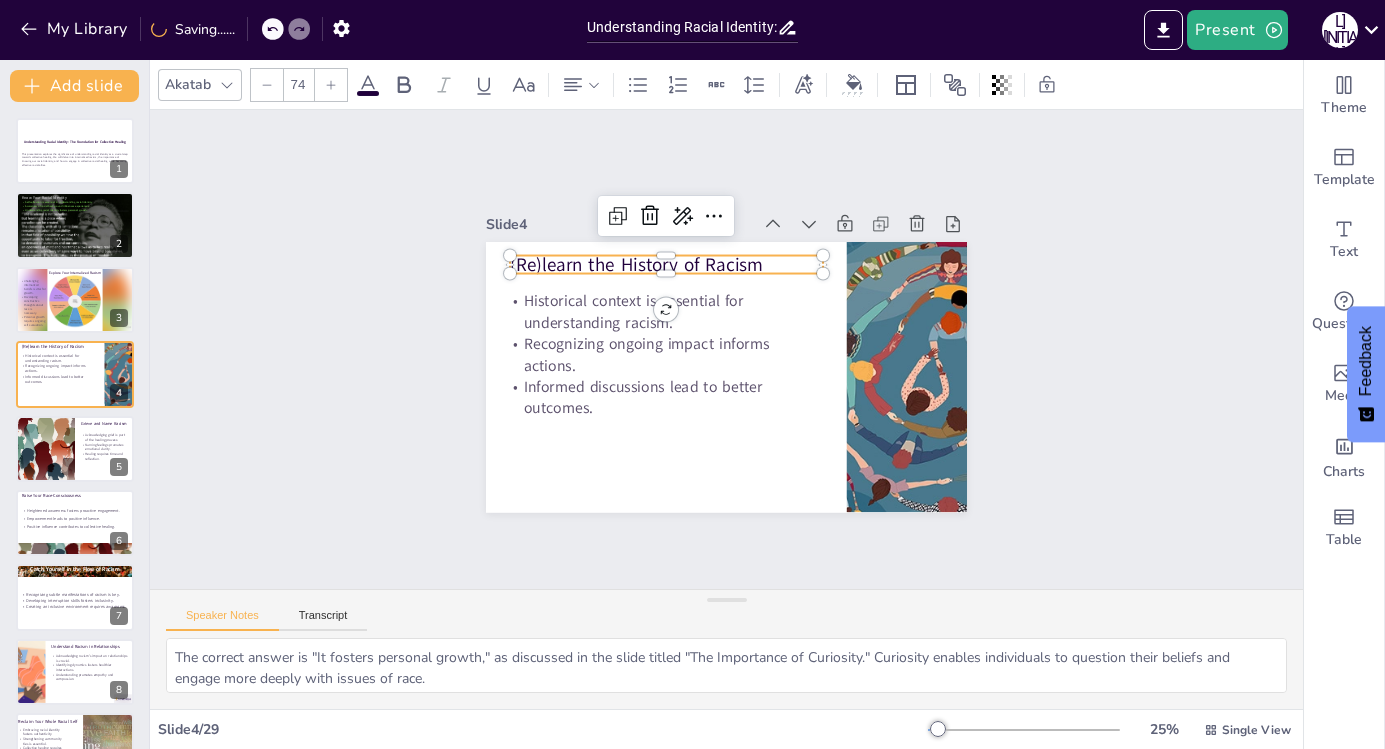 click 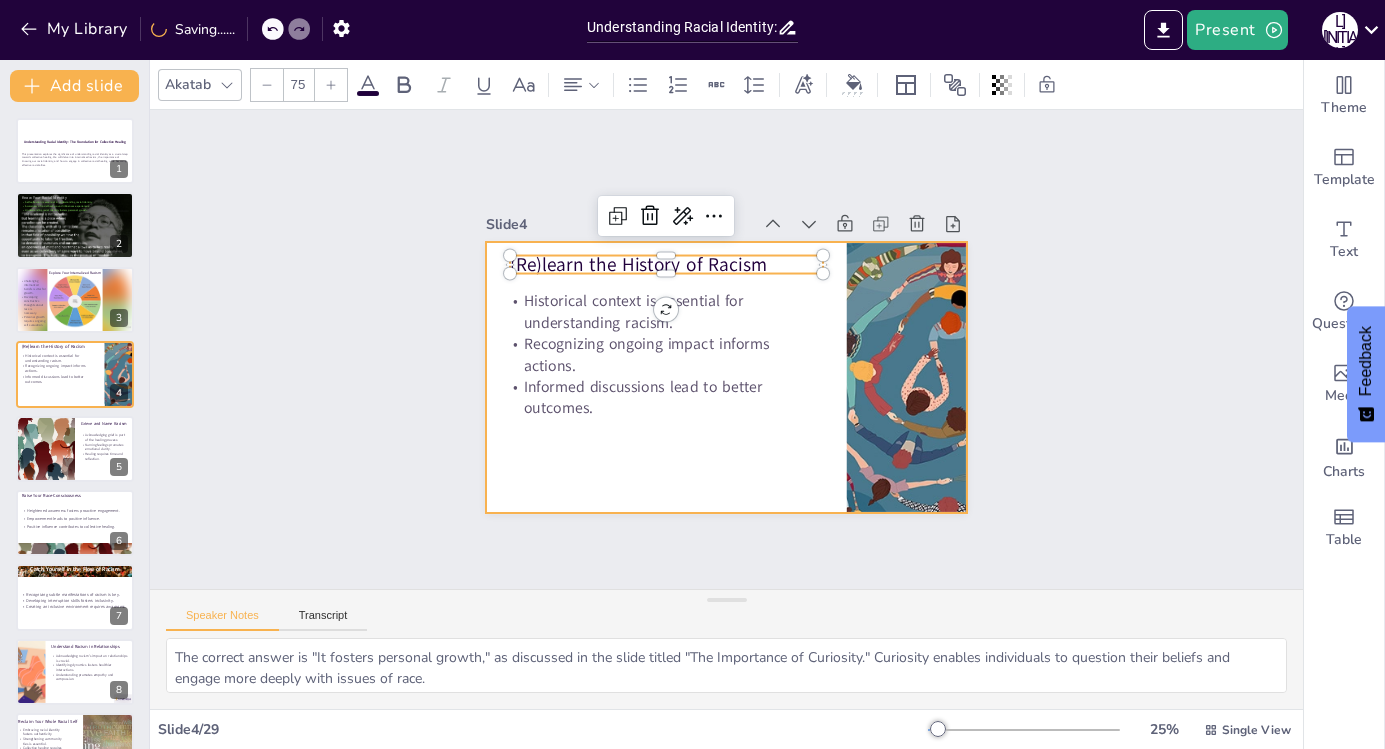 click at bounding box center (726, 377) 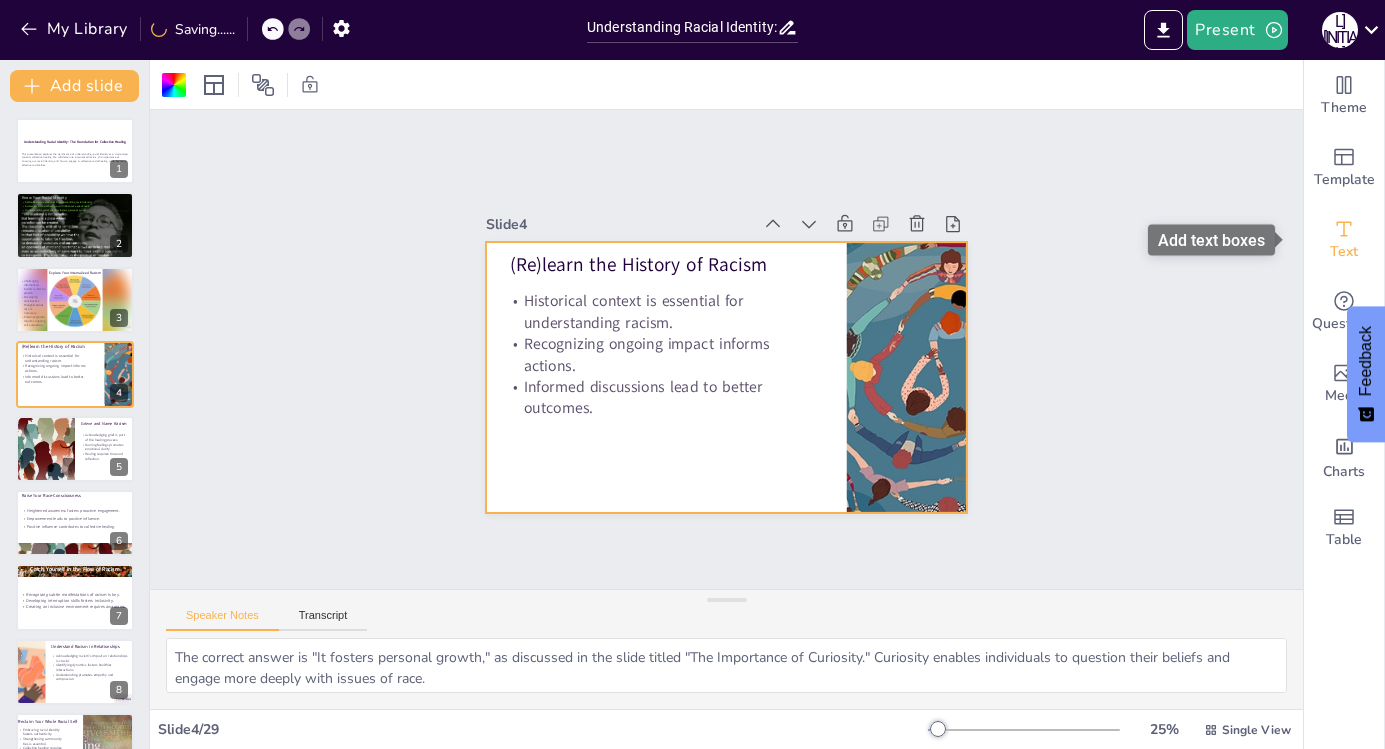 click 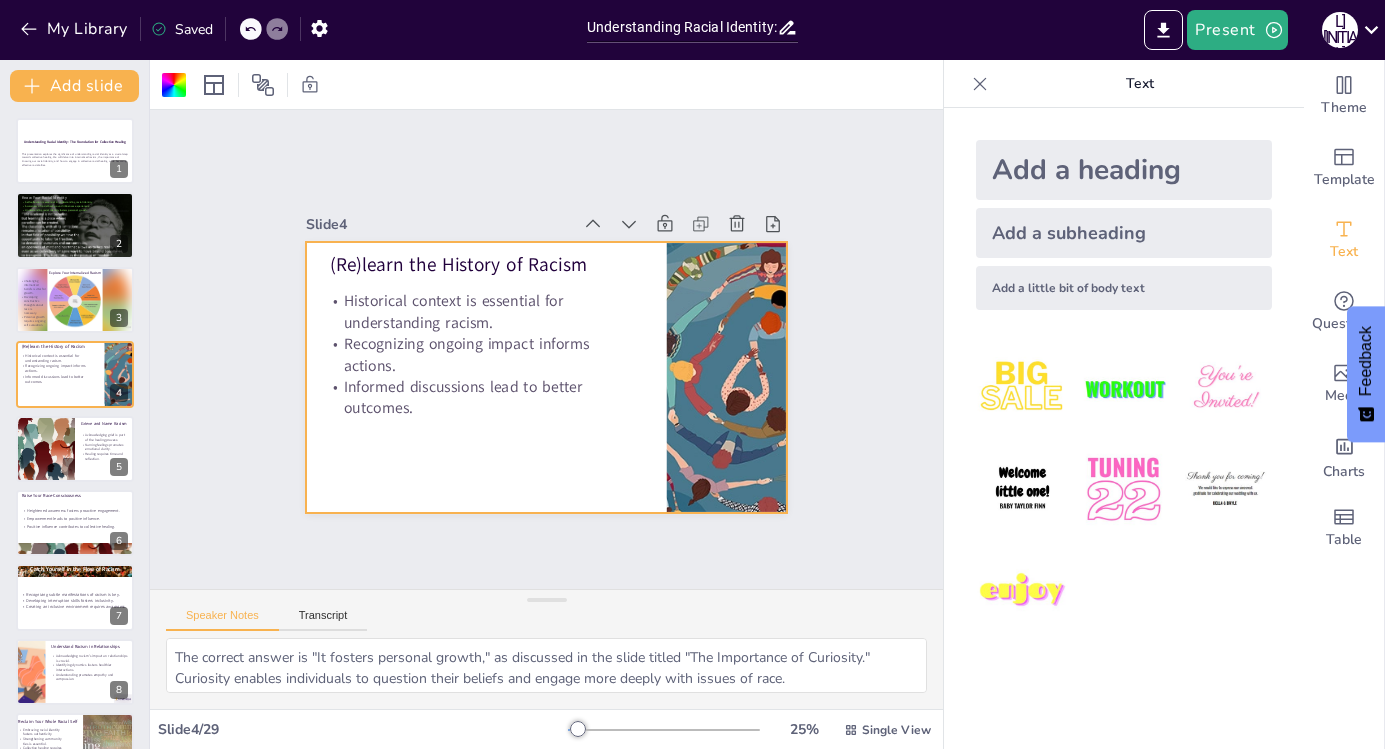 click on "Add a little bit of body text" at bounding box center (1124, 288) 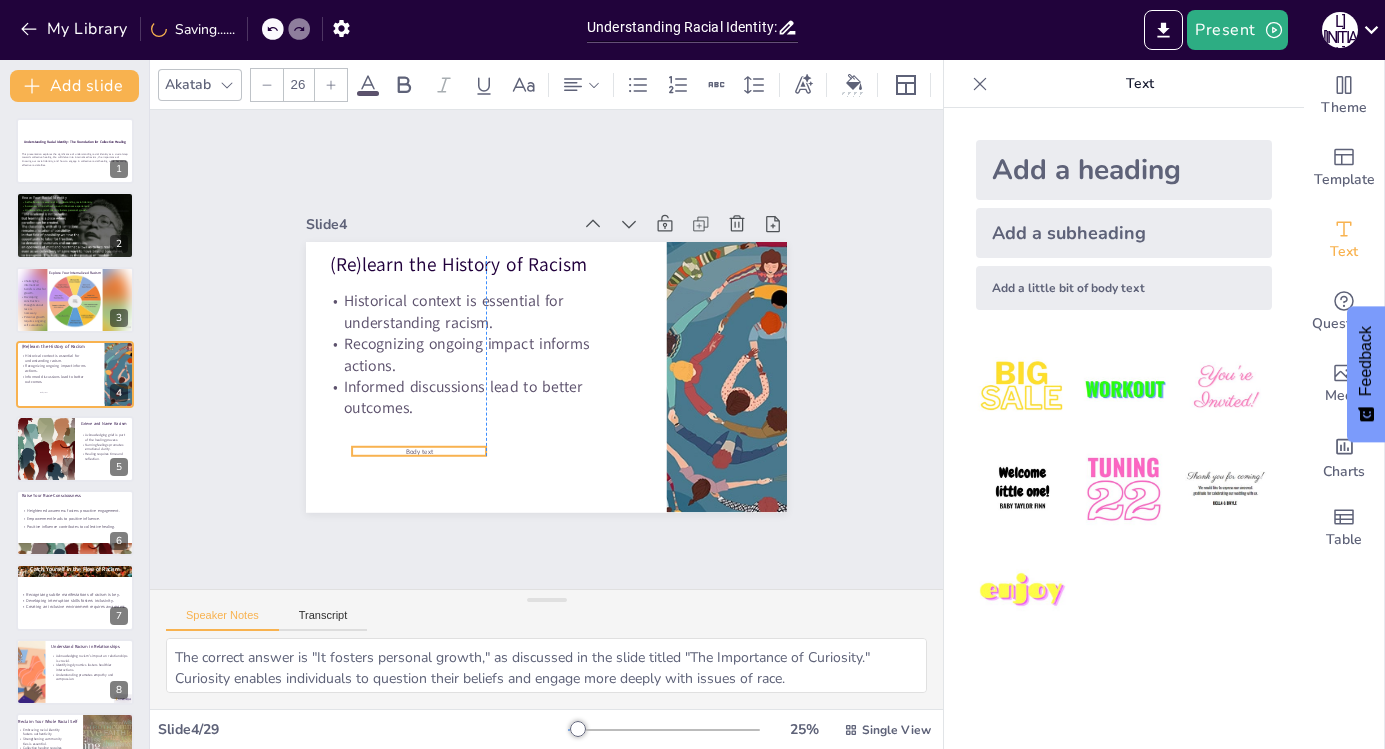 drag, startPoint x: 505, startPoint y: 371, endPoint x: 376, endPoint y: 445, distance: 148.71785 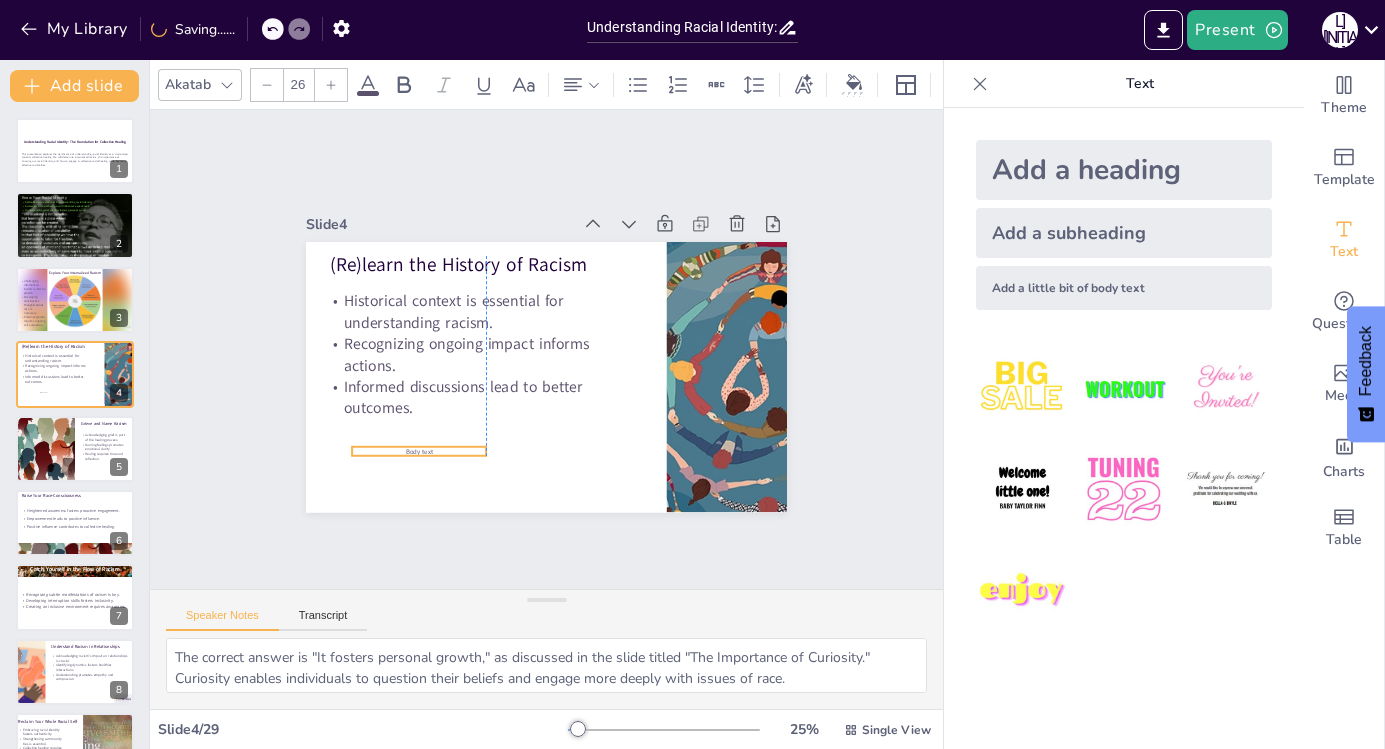 click on "Body text" at bounding box center [419, 451] 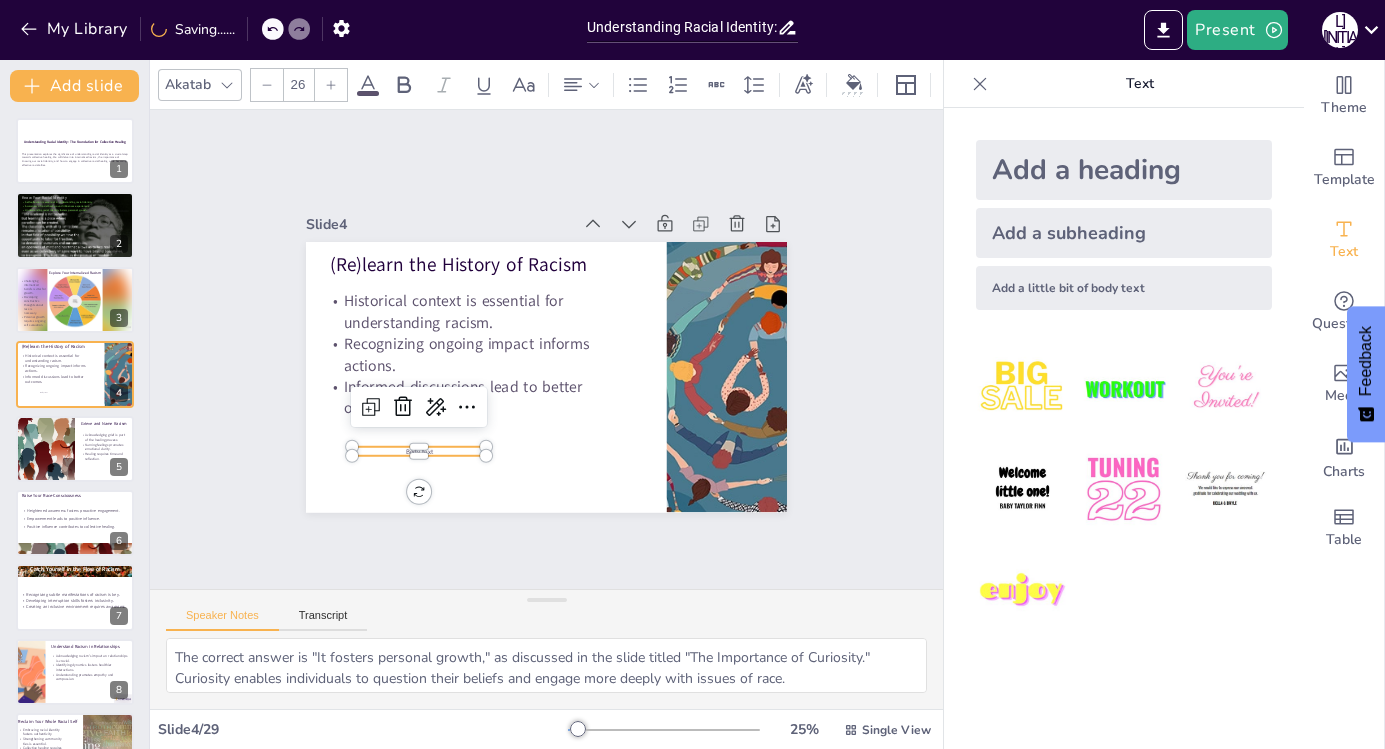 click on "Body text" at bounding box center (419, 451) 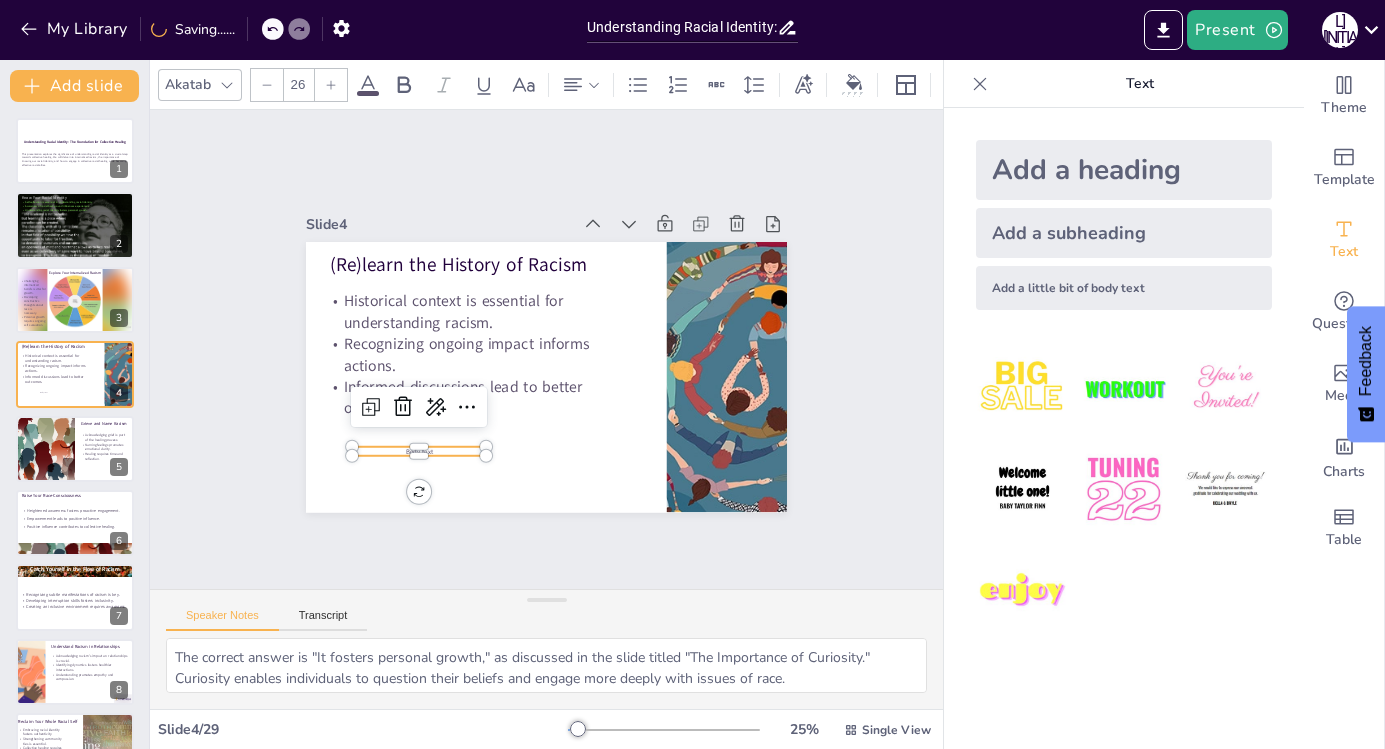 click on "Body text" at bounding box center [419, 451] 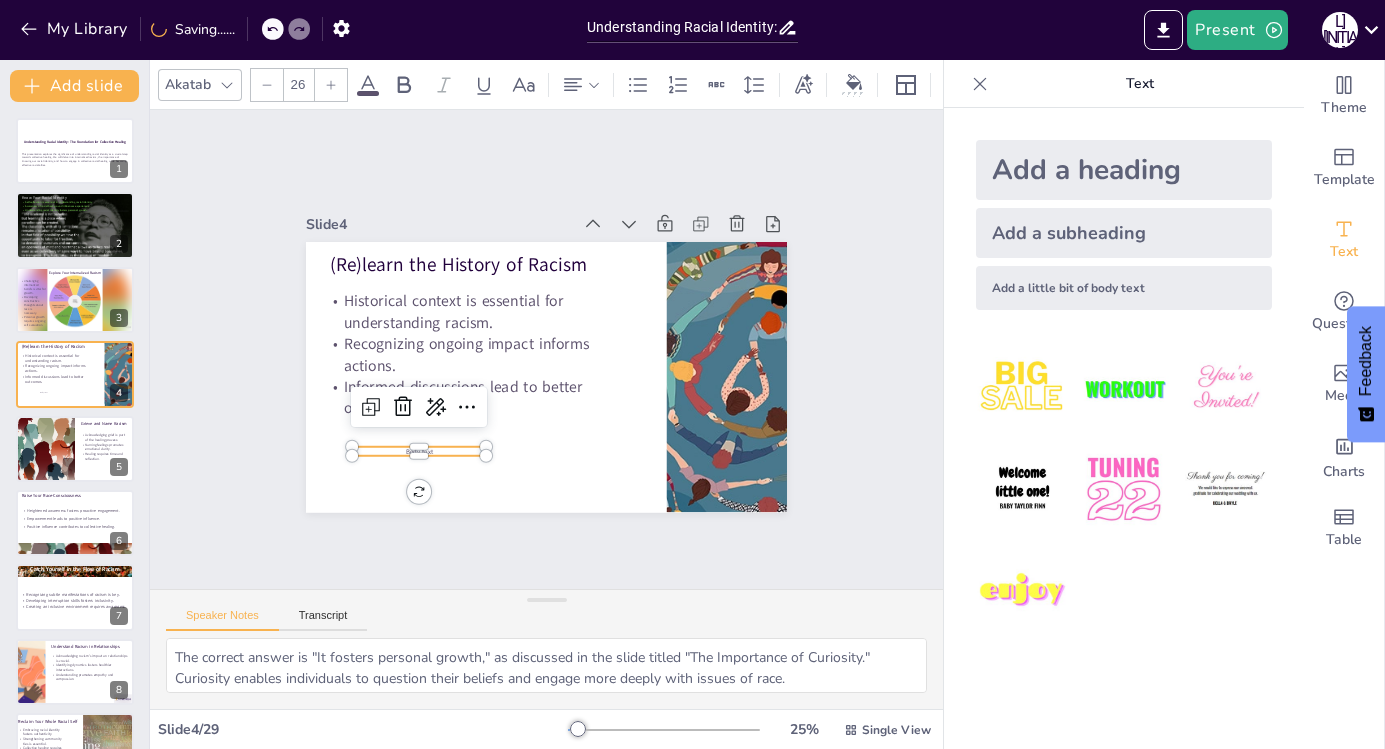 click on "Body text" at bounding box center (419, 451) 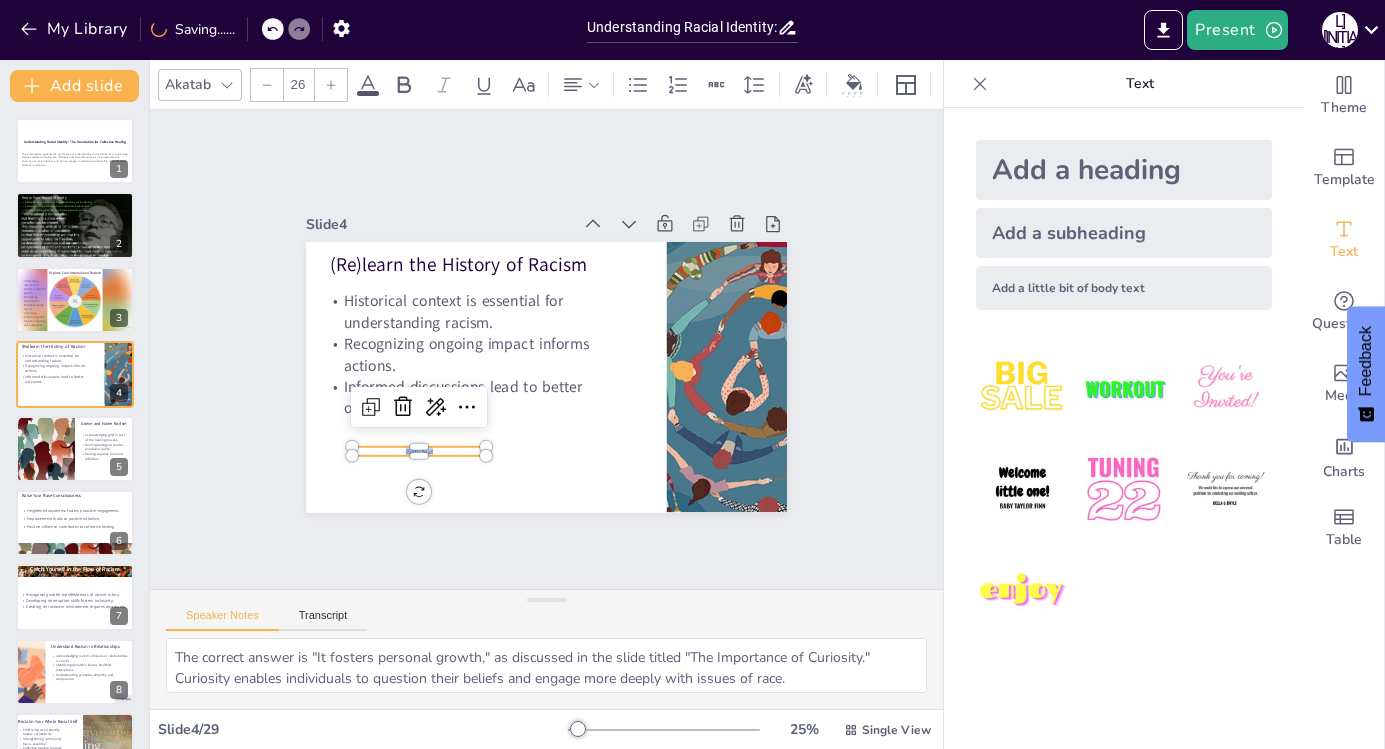 drag, startPoint x: 383, startPoint y: 442, endPoint x: 427, endPoint y: 442, distance: 44 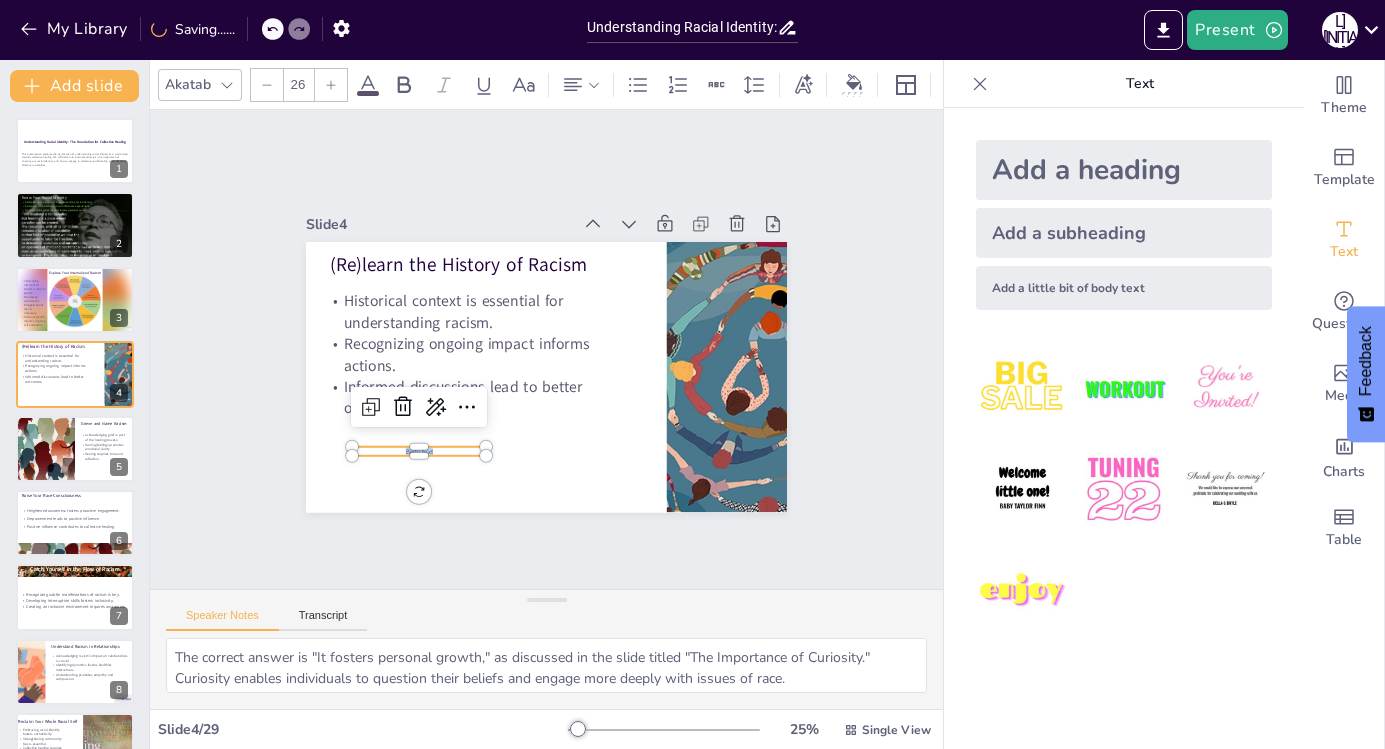 click on "Body text" at bounding box center [419, 451] 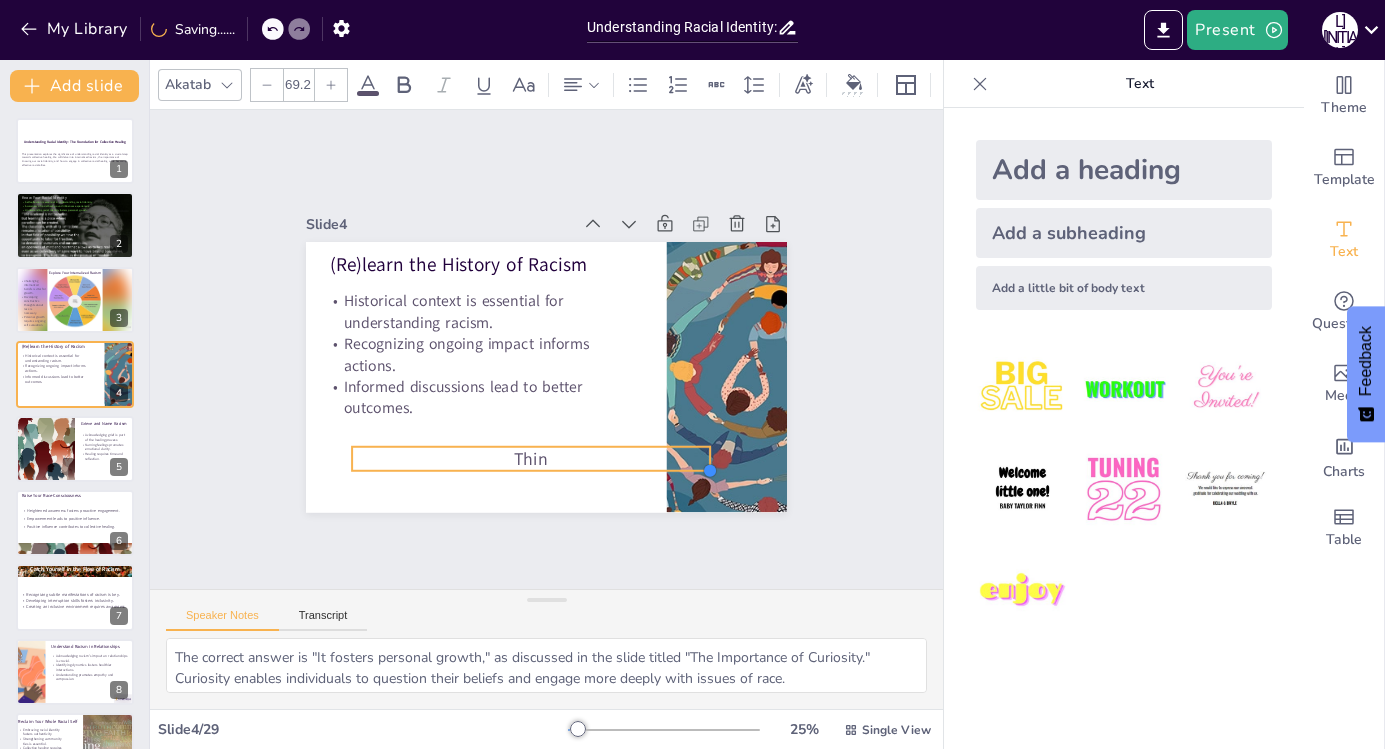 drag, startPoint x: 468, startPoint y: 449, endPoint x: 451, endPoint y: 464, distance: 22.671568 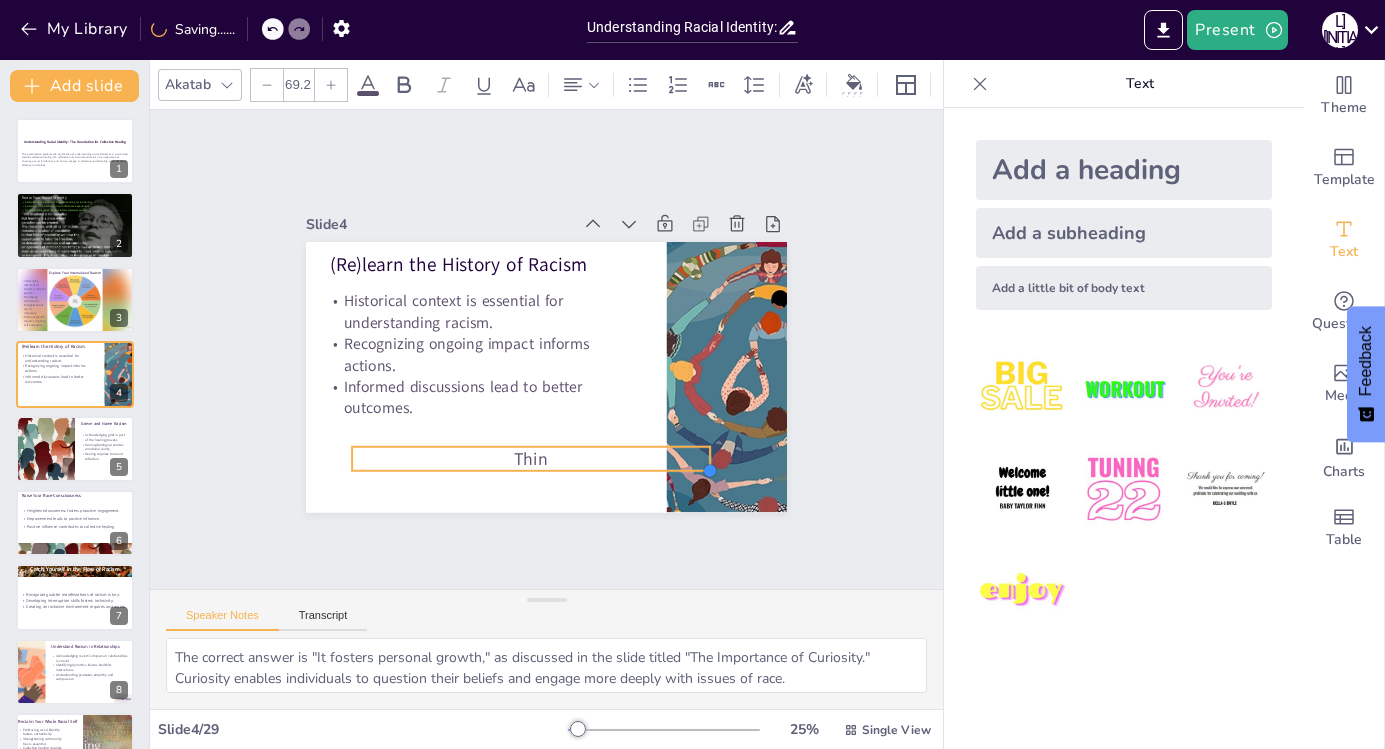 click on "(Re)learn the History of Racism Historical context is essential for understanding racism. Recognizing ongoing impact informs actions. Informed discussions lead to better outcomes. Thin" at bounding box center [546, 377] 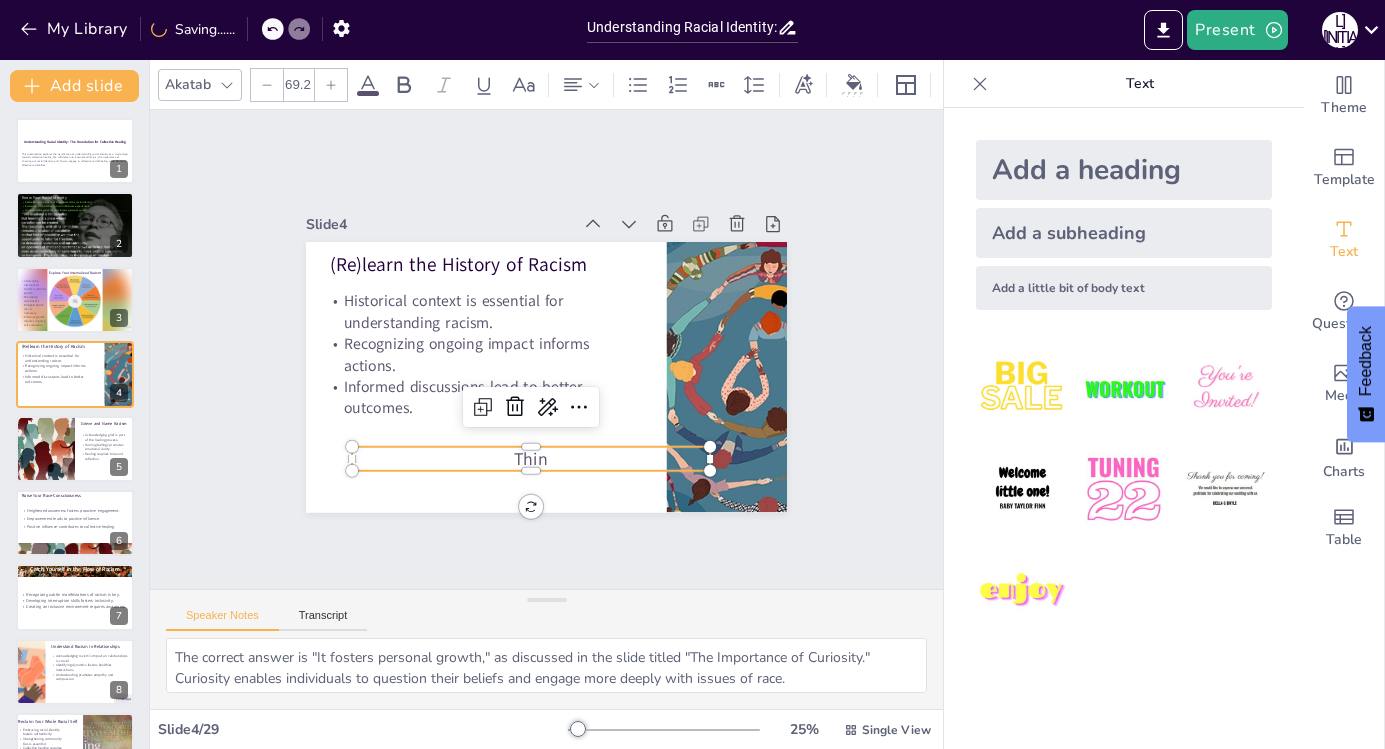 click on "Thin" at bounding box center (531, 459) 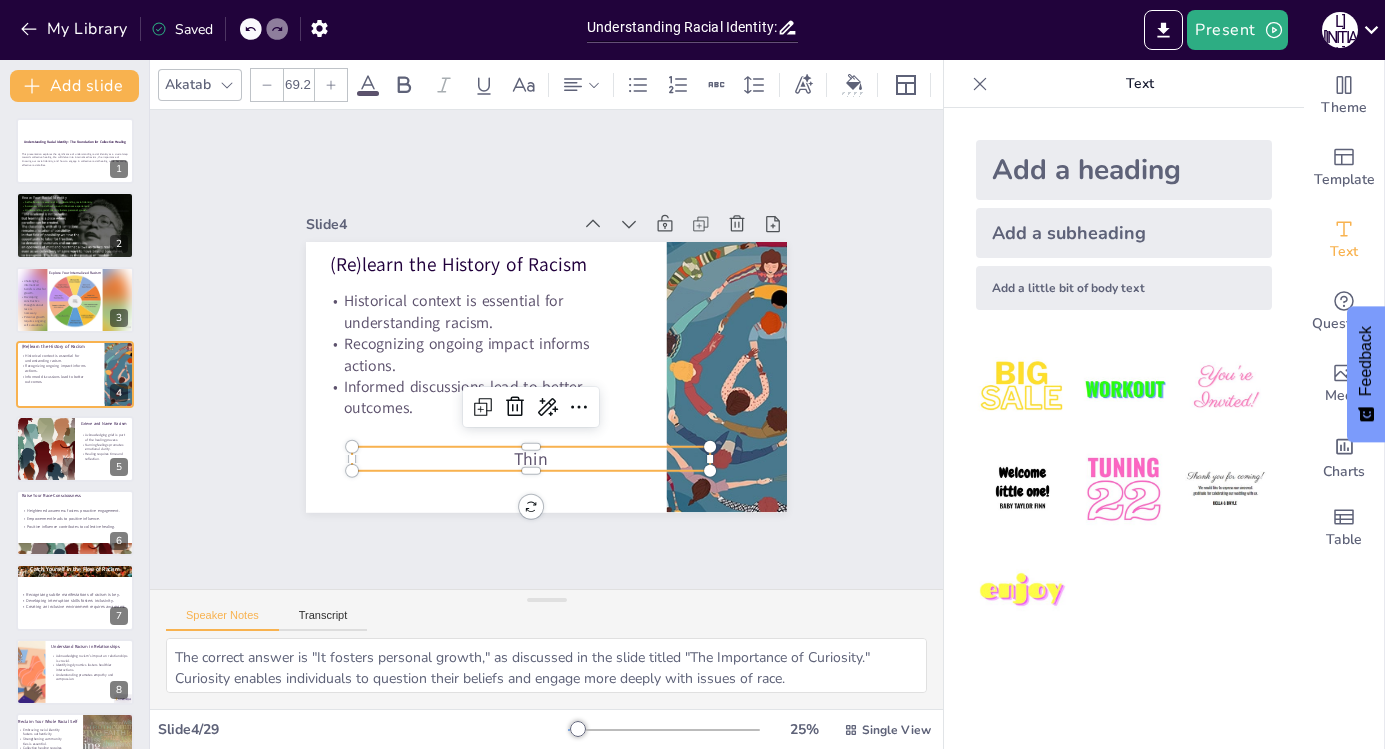 click on "Thin" at bounding box center (531, 459) 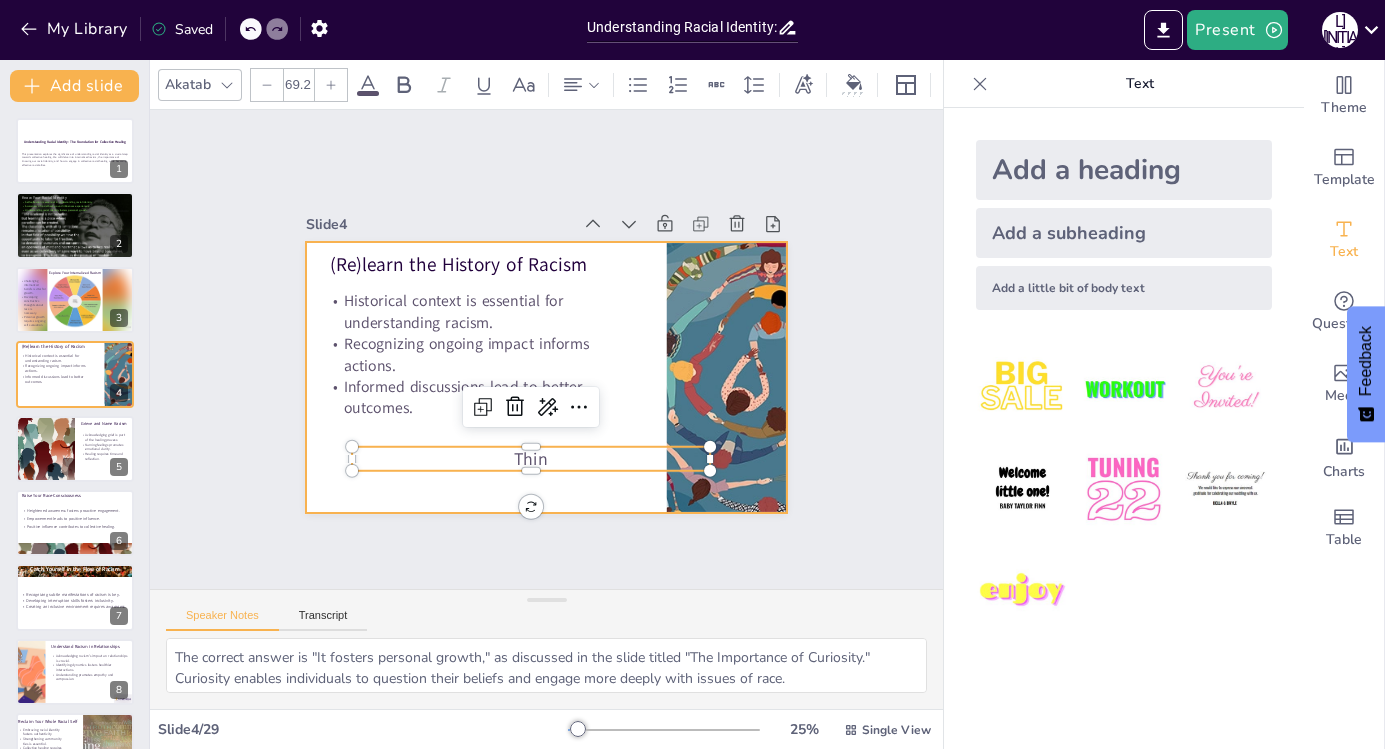 click at bounding box center [546, 377] 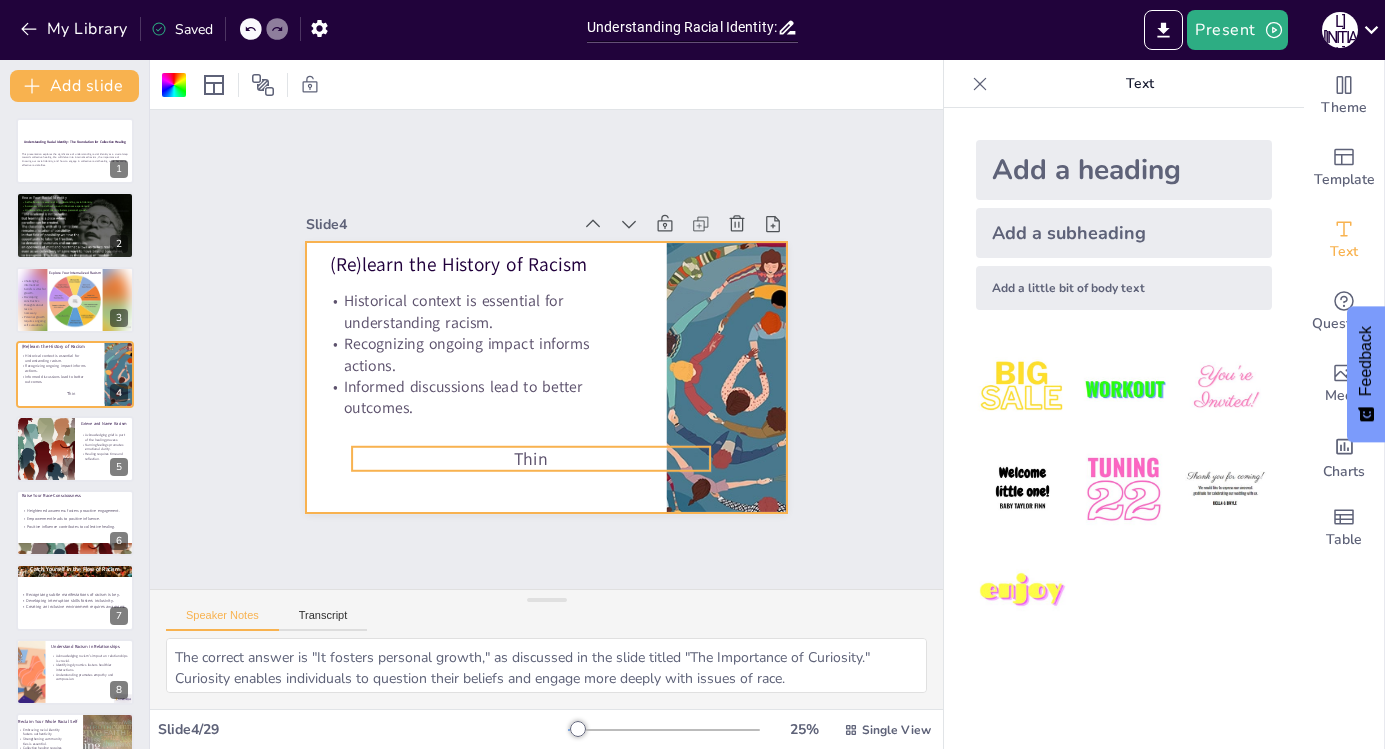 click on "Thin" at bounding box center [531, 459] 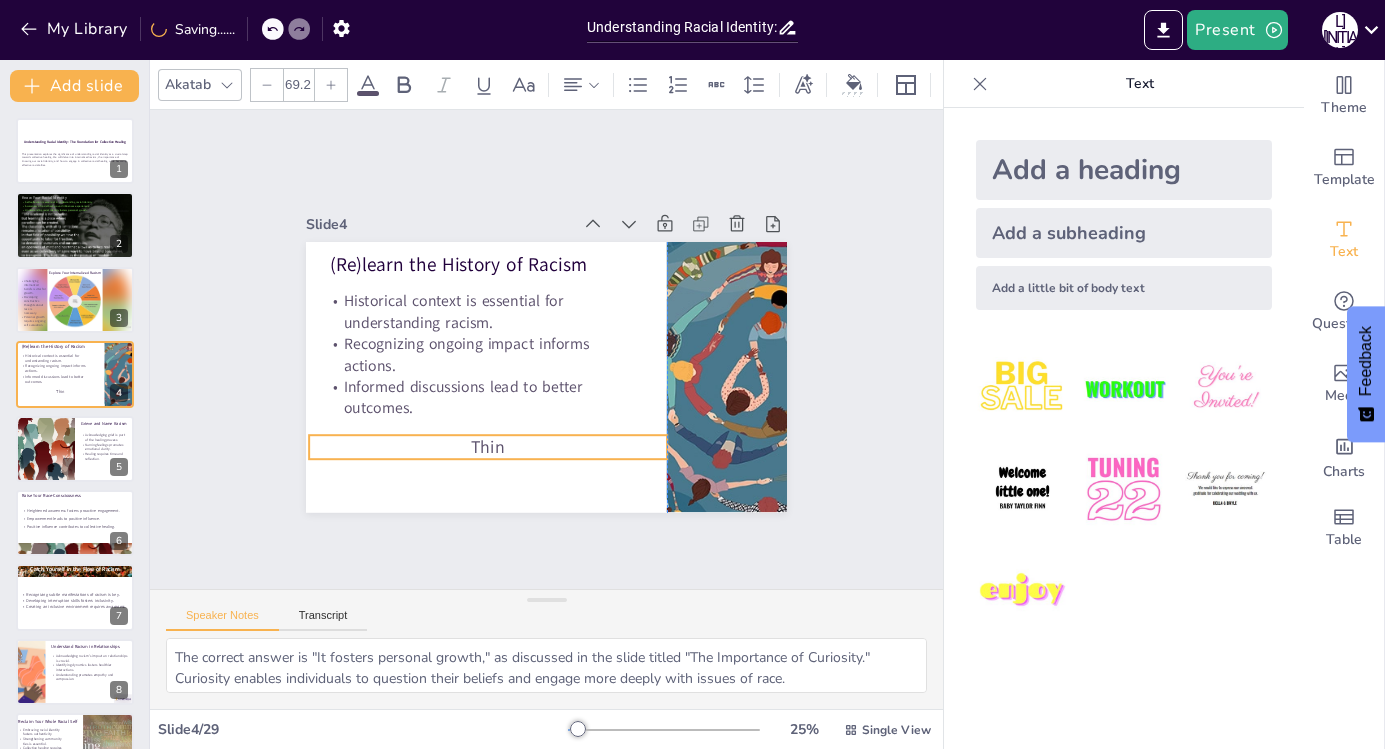 drag, startPoint x: 455, startPoint y: 456, endPoint x: 410, endPoint y: 447, distance: 45.891174 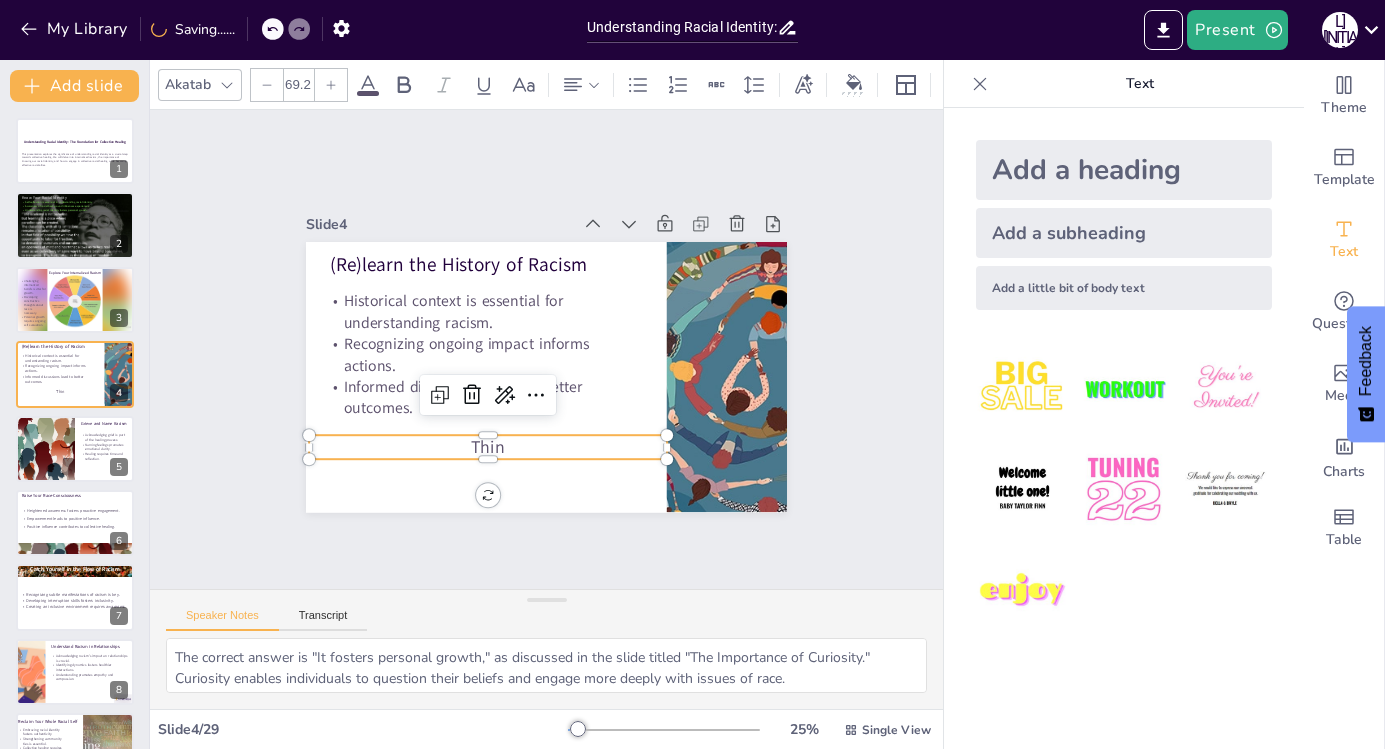 click on "Thin" at bounding box center (488, 447) 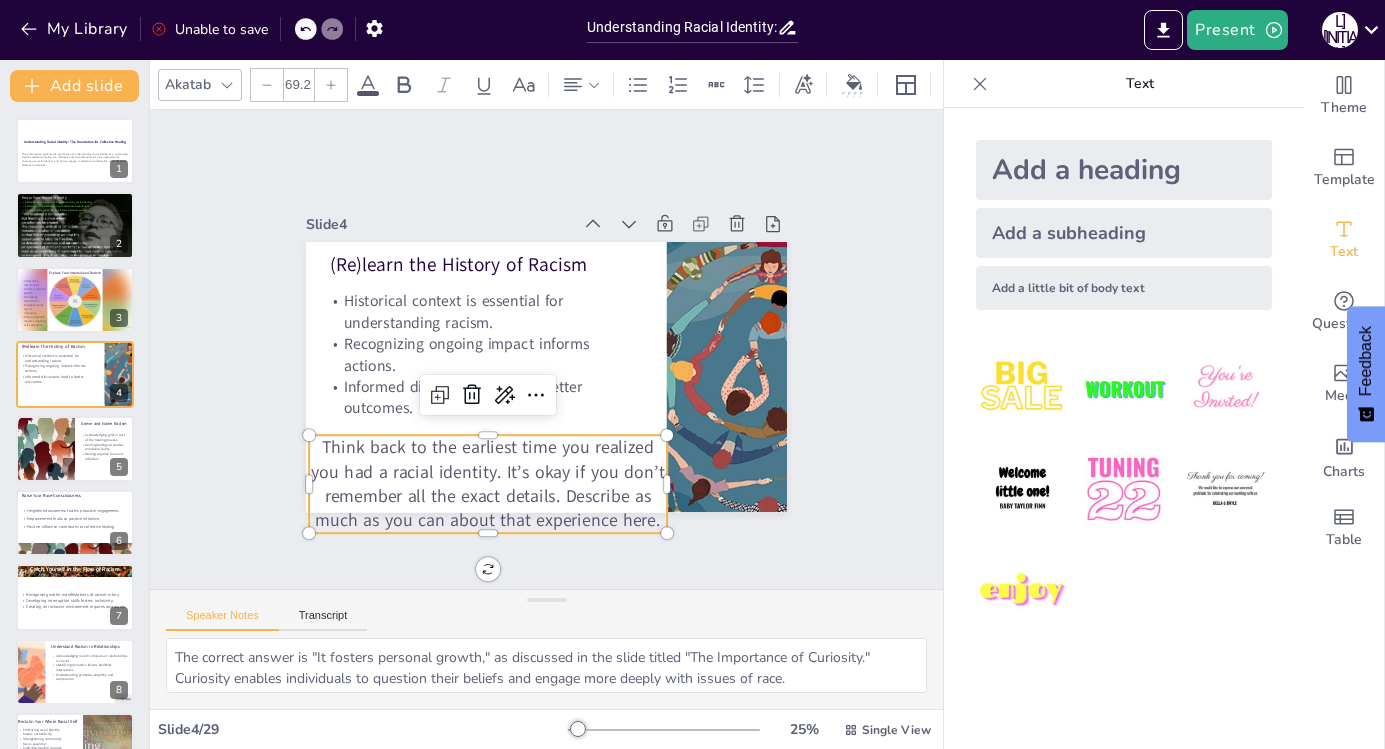 click on "Think back to the earliest time you realized you had a racial identity. It’s okay if you don’t remember all the exact details. Describe as much as you can about that experience here." at bounding box center (488, 484) 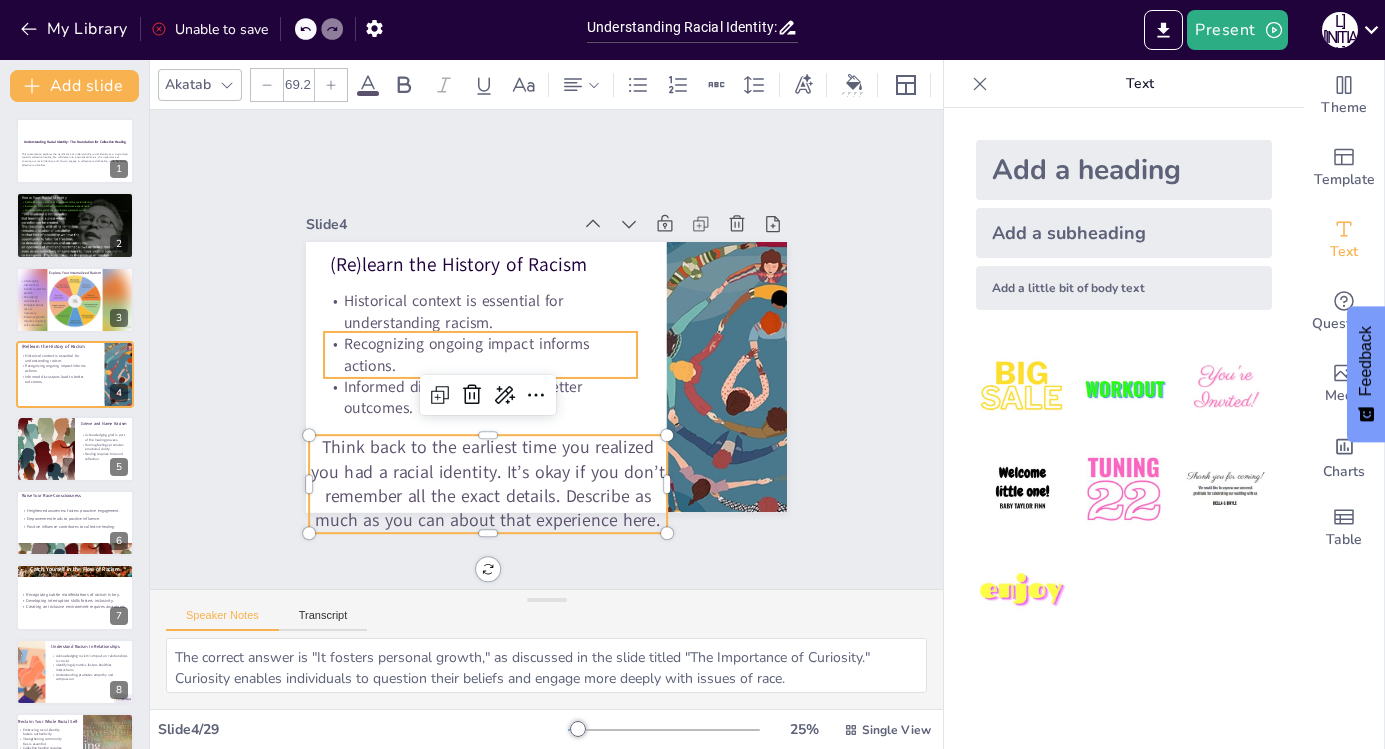 click on "Recognizing ongoing impact informs actions." at bounding box center [480, 354] 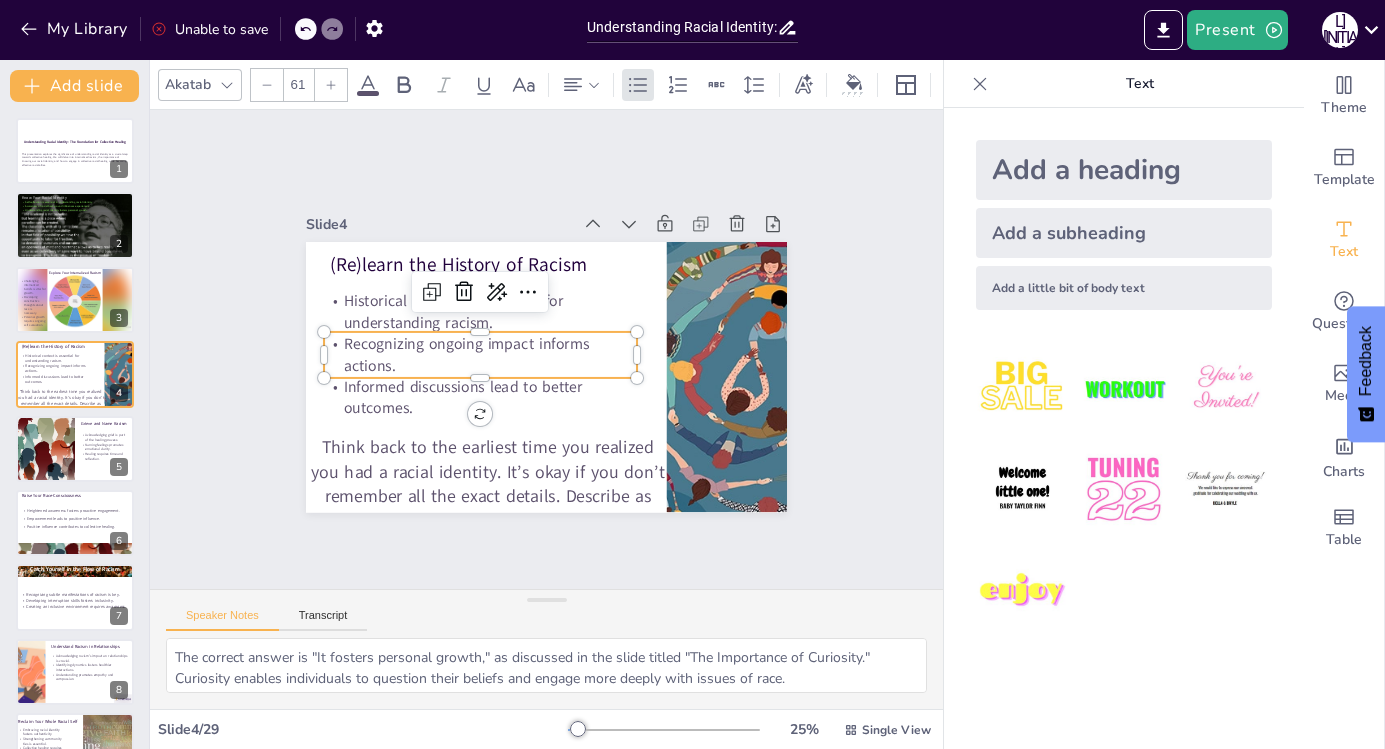 click on "Historical context is essential for understanding racism." at bounding box center (480, 312) 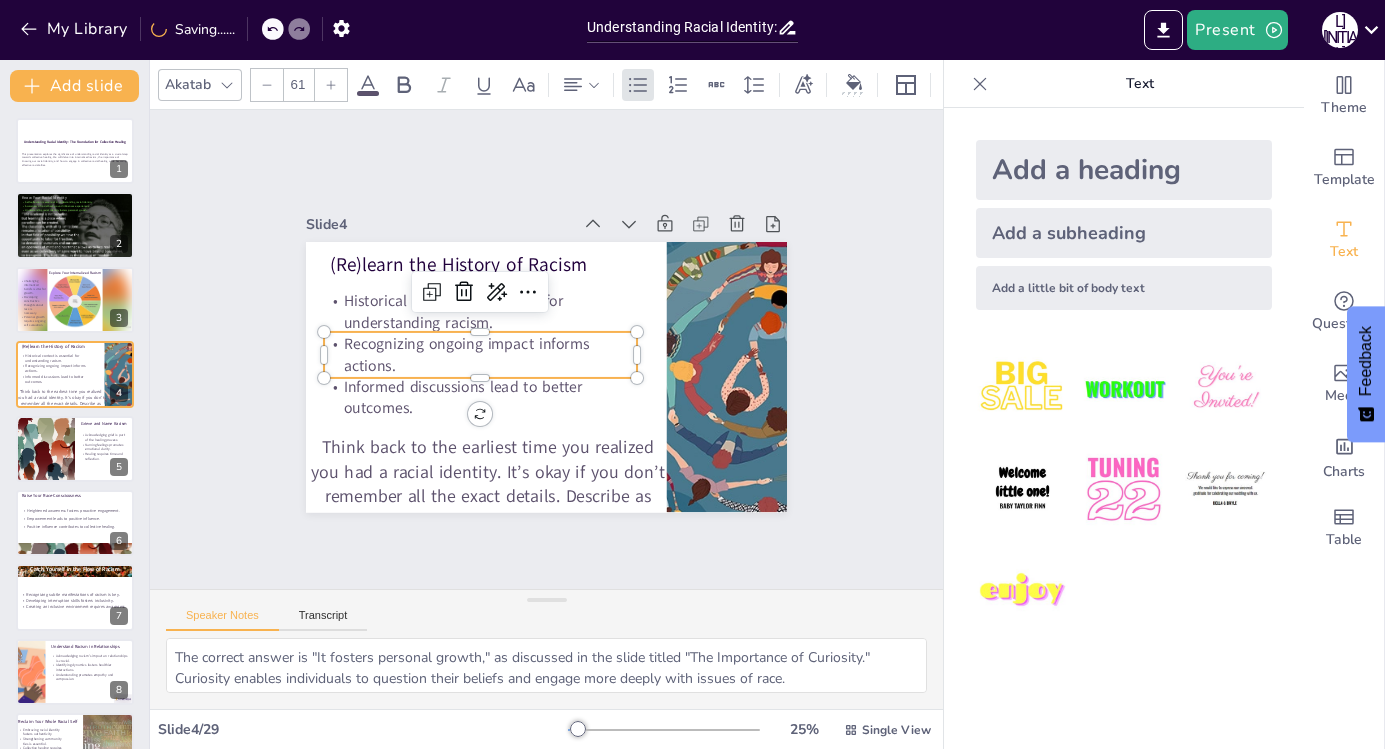 click on "Recognizing ongoing impact informs actions." at bounding box center (480, 354) 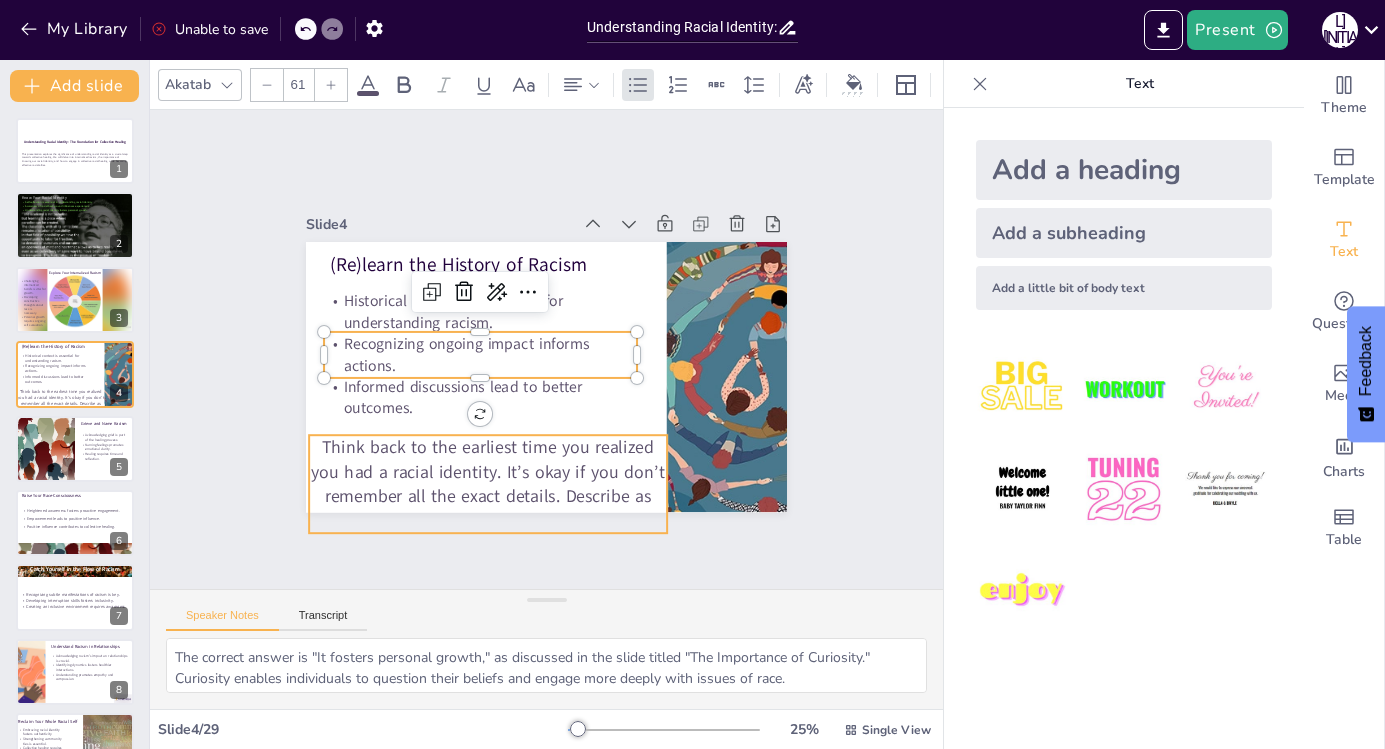 click on "Think back to the earliest time you realized you had a racial identity. It’s okay if you don’t remember all the exact details. Describe as much as you can about that experience here." at bounding box center [488, 484] 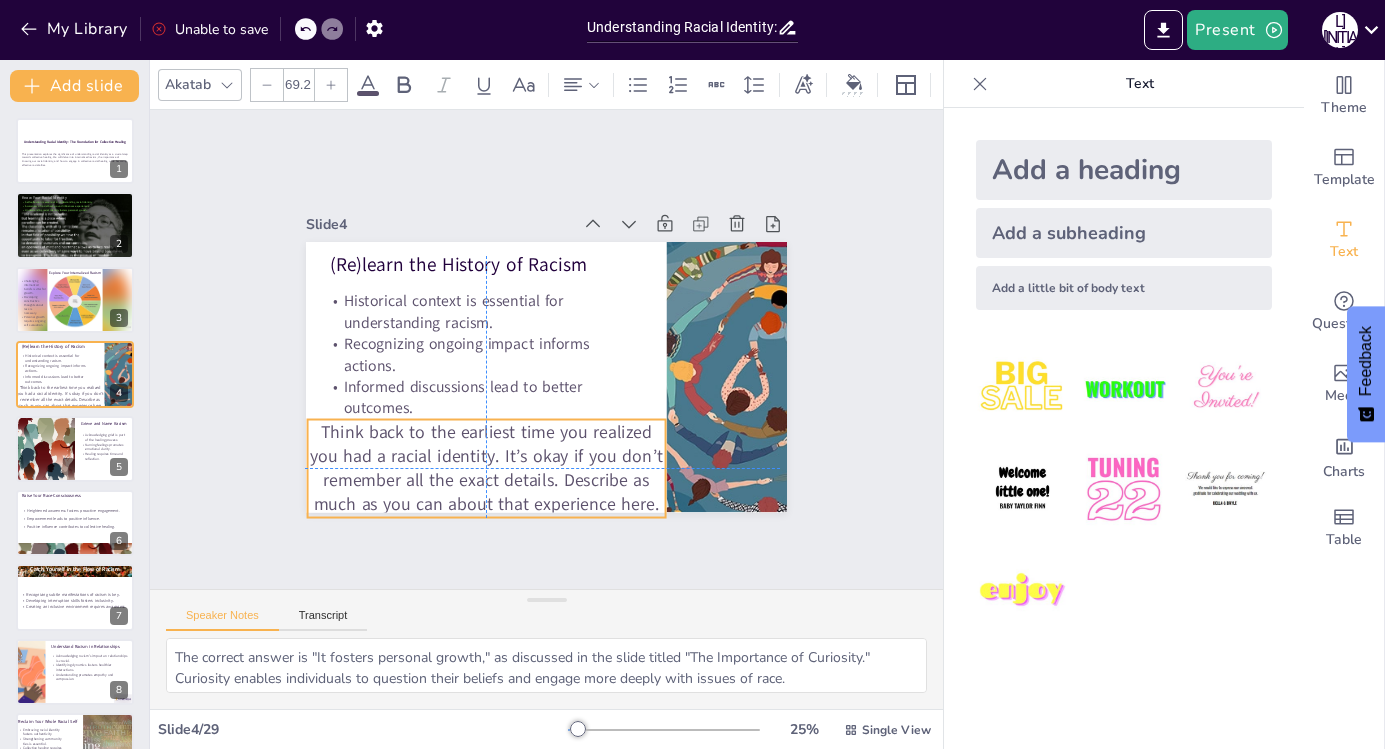 drag, startPoint x: 435, startPoint y: 431, endPoint x: 431, endPoint y: 416, distance: 15.524175 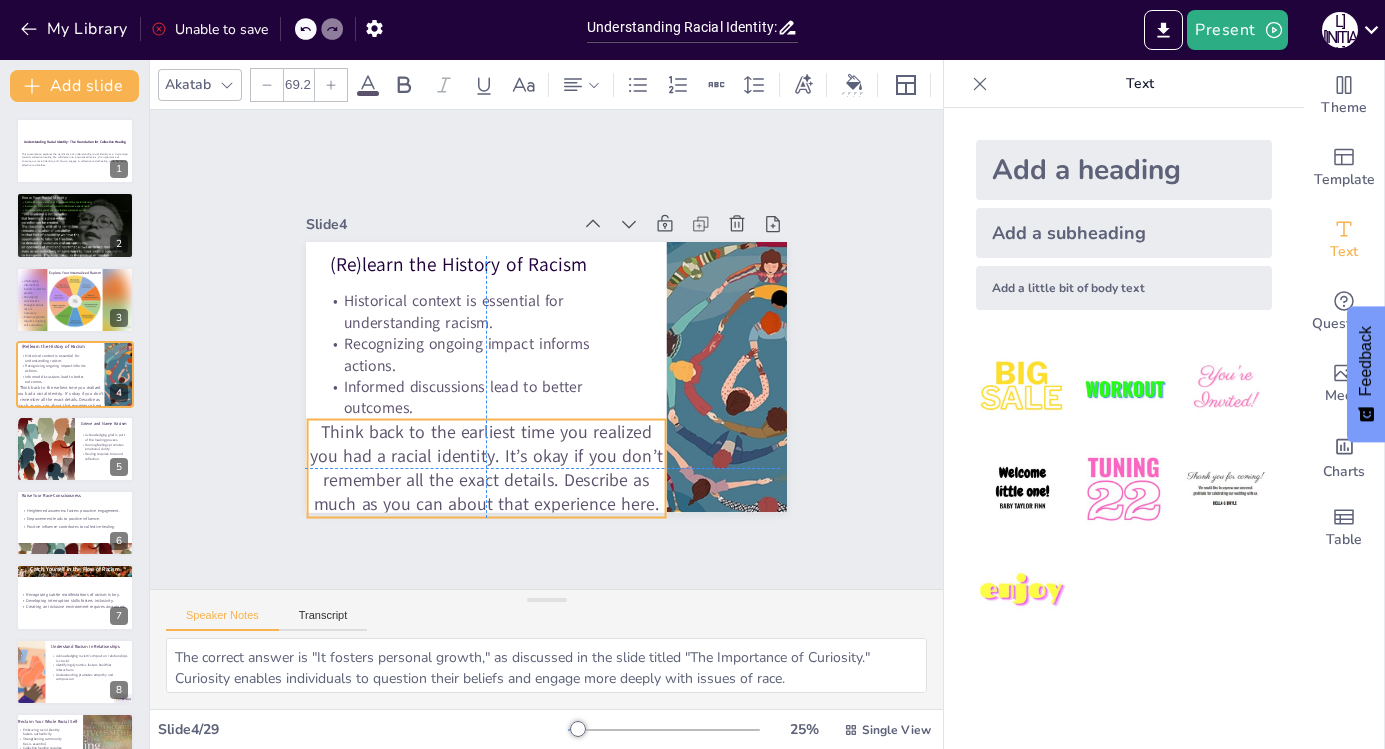 click on "Think back to the earliest time you realized you had a racial identity. It’s okay if you don’t remember all the exact details. Describe as much as you can about that experience here." at bounding box center [487, 468] 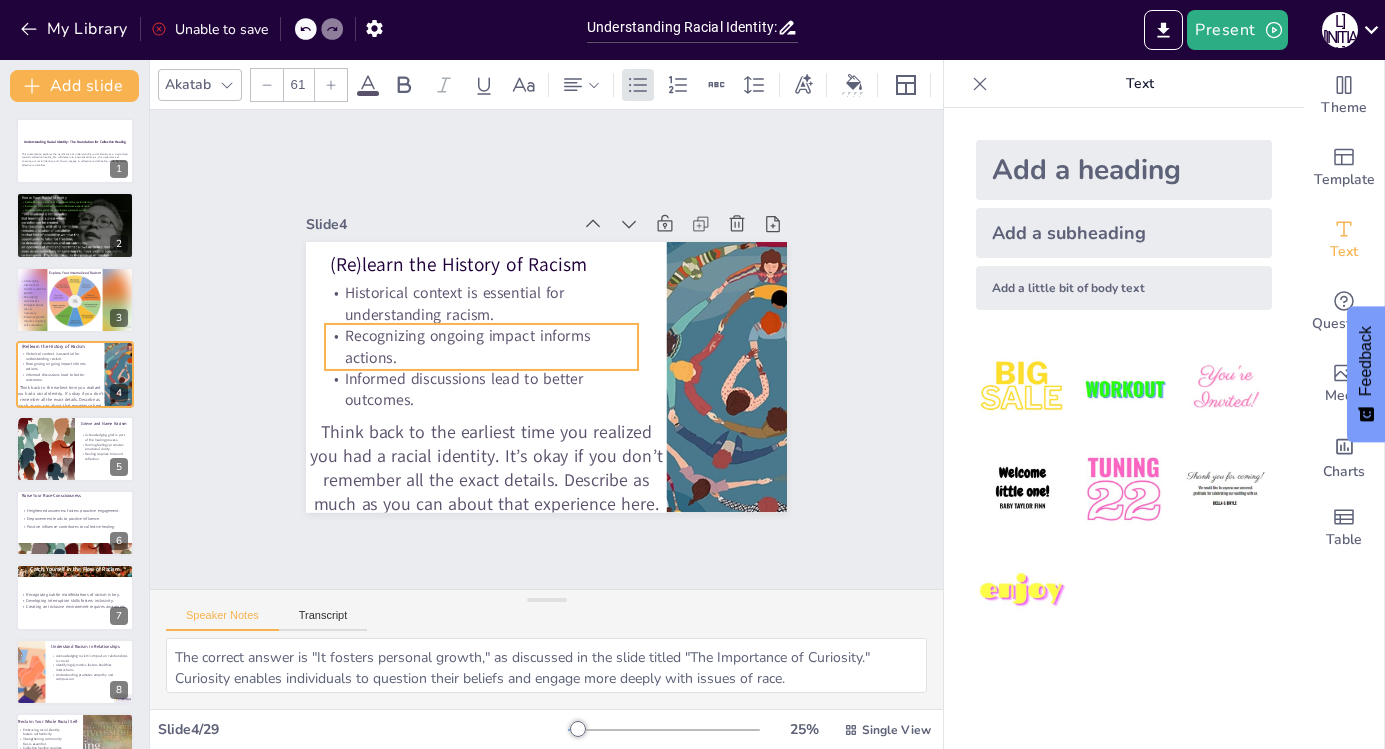 click on "Recognizing ongoing impact informs actions." at bounding box center (481, 346) 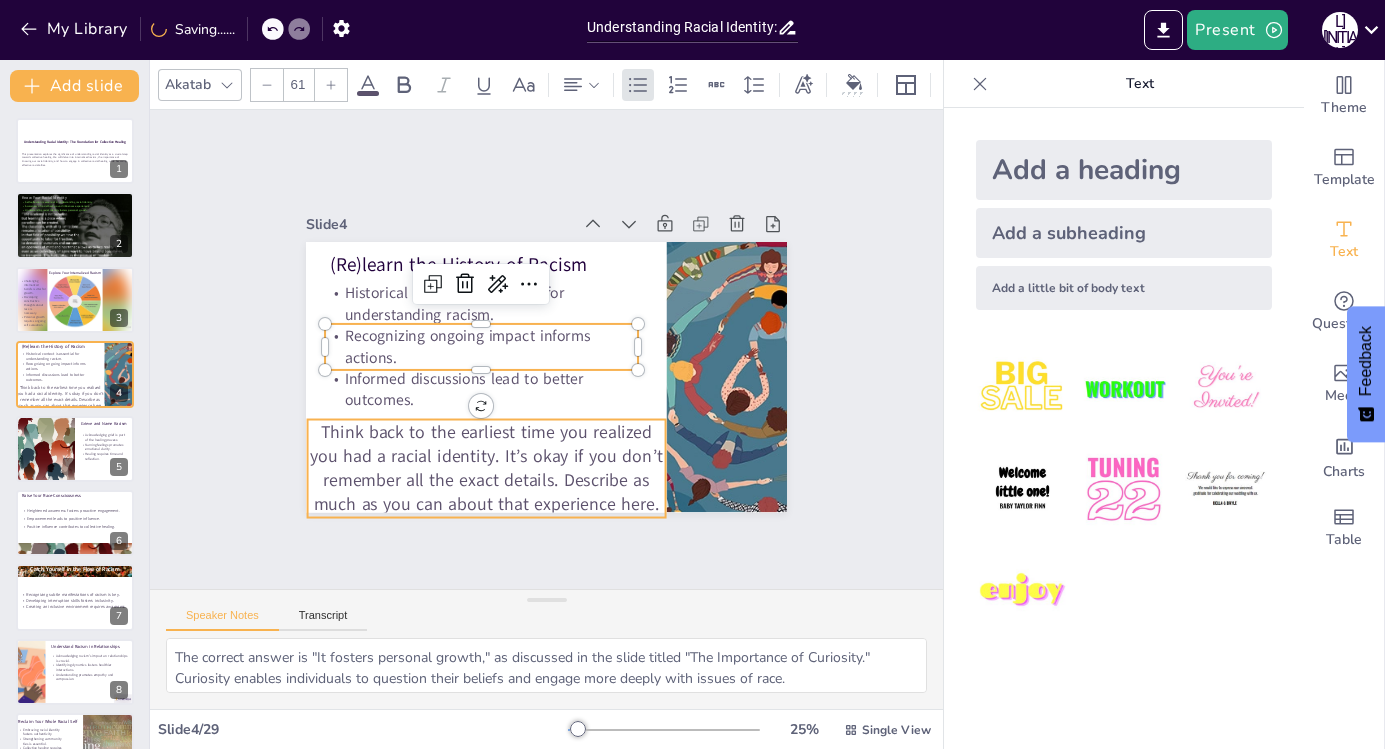 click on "Think back to the earliest time you realized you had a racial identity. It’s okay if you don’t remember all the exact details. Describe as much as you can about that experience here." at bounding box center [487, 468] 